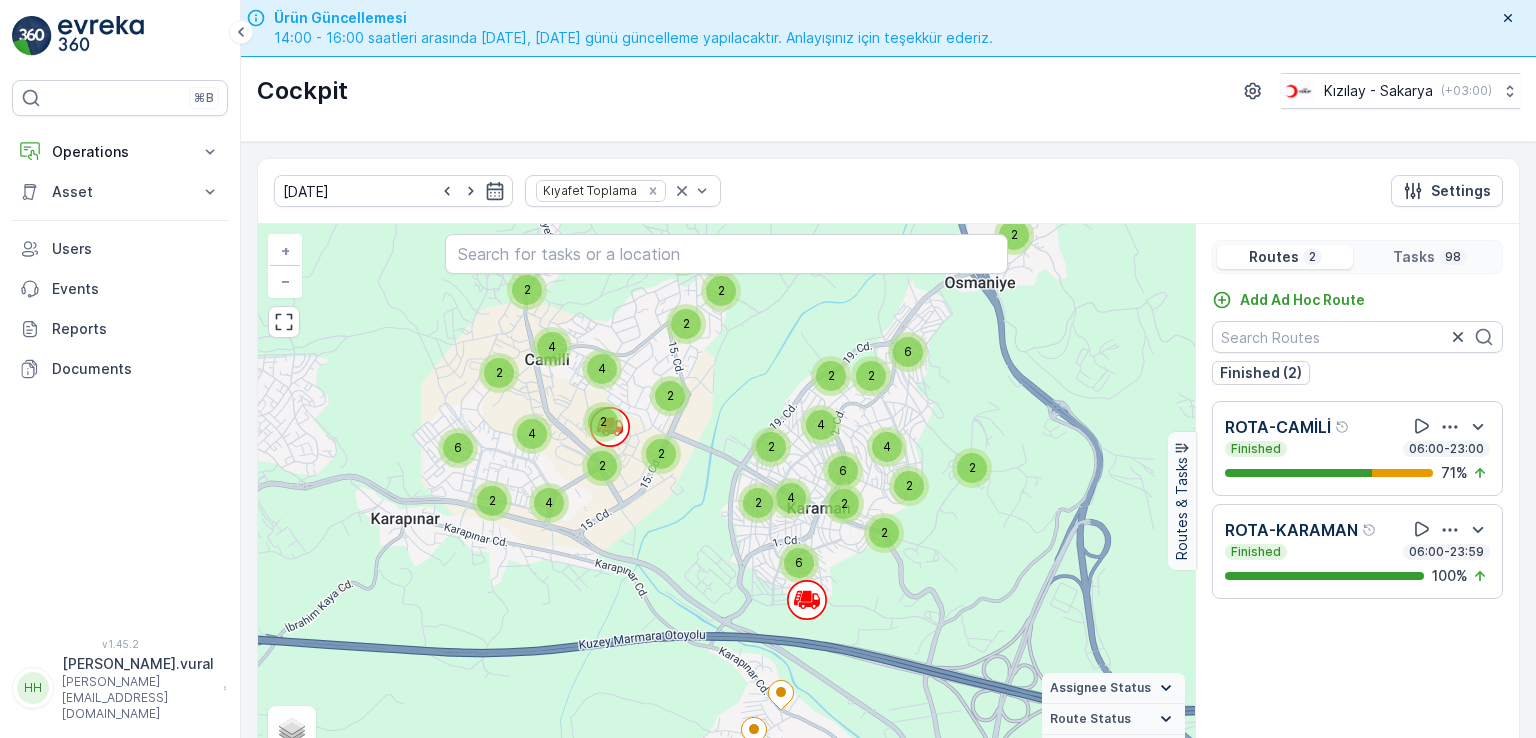 click on "Operations" at bounding box center [120, 152] 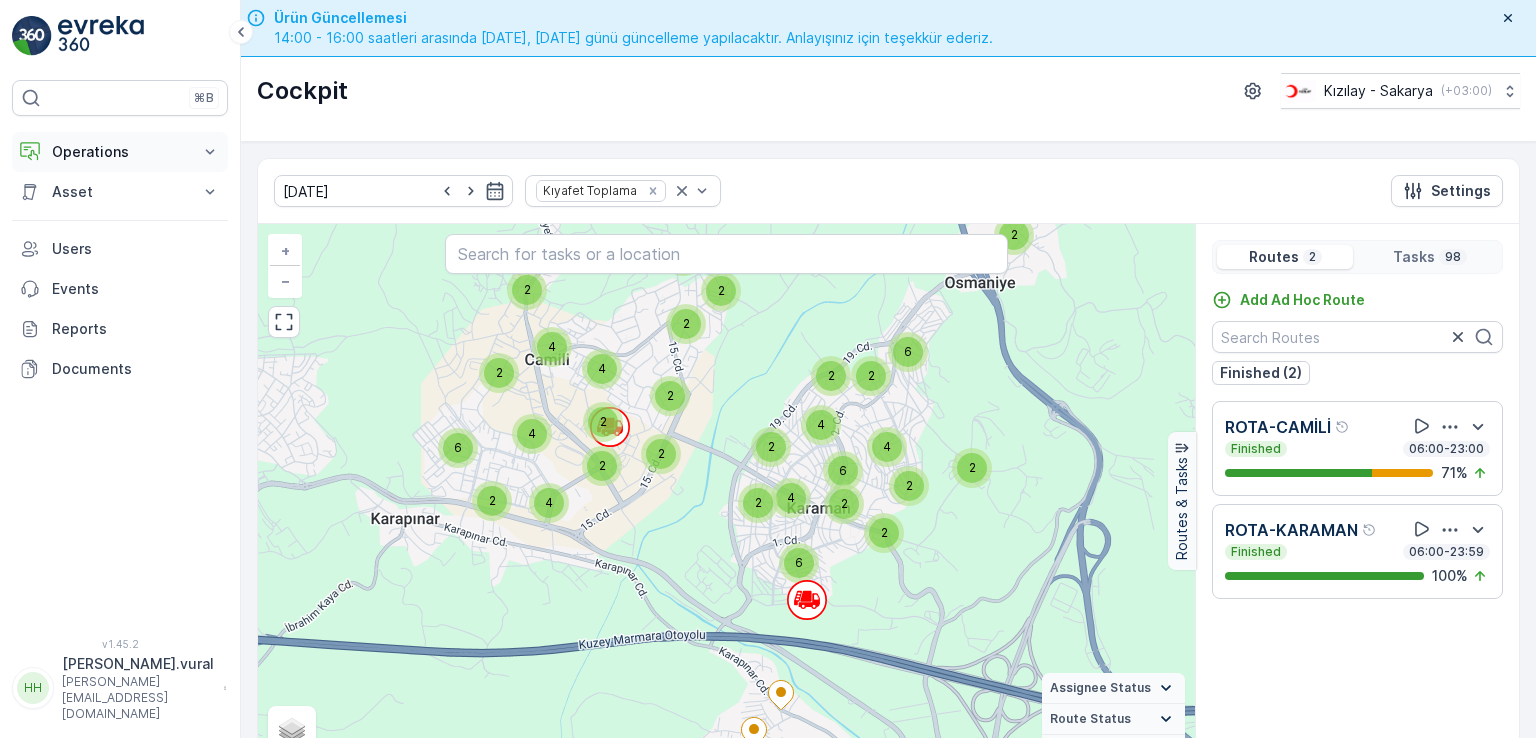 scroll, scrollTop: 40, scrollLeft: 0, axis: vertical 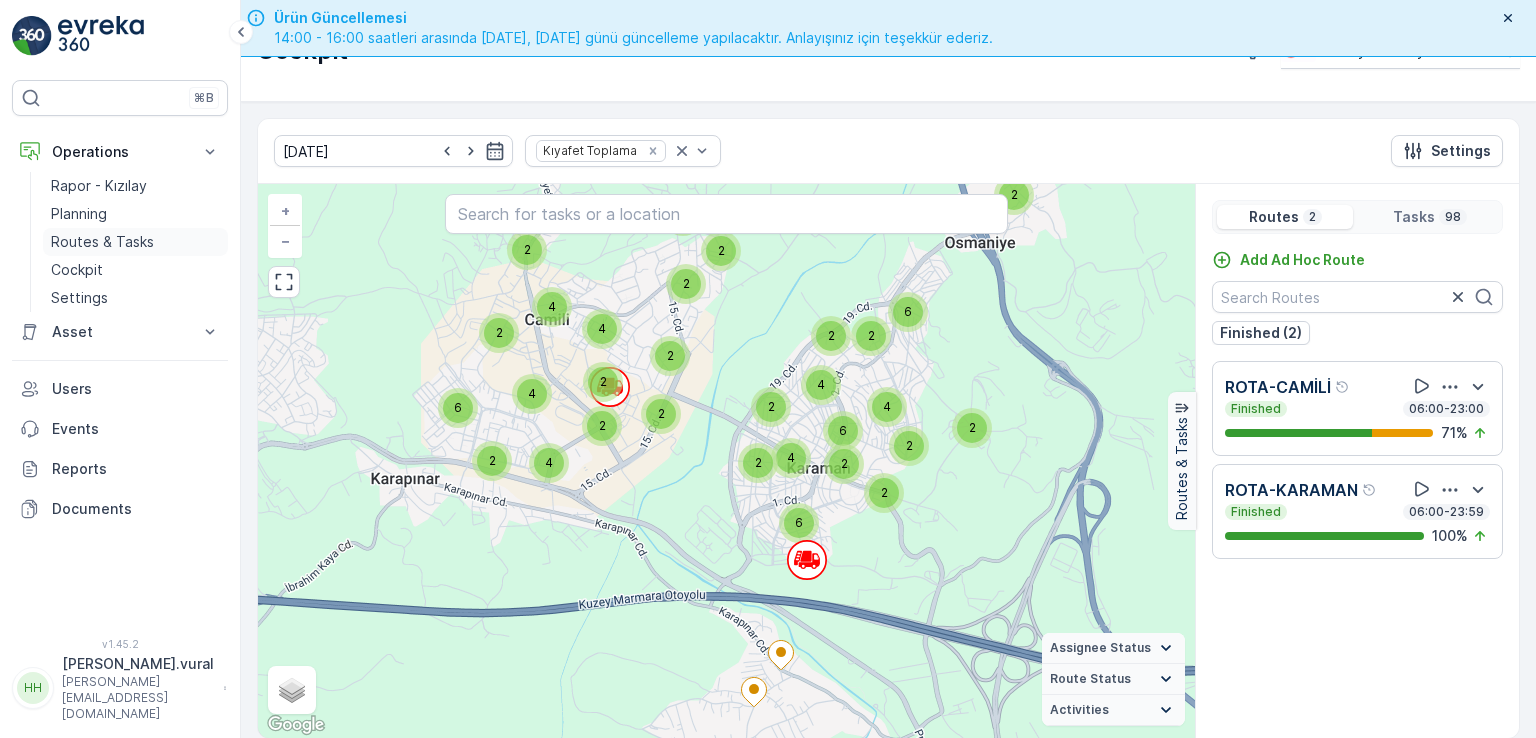 click on "Routes & Tasks" at bounding box center (102, 242) 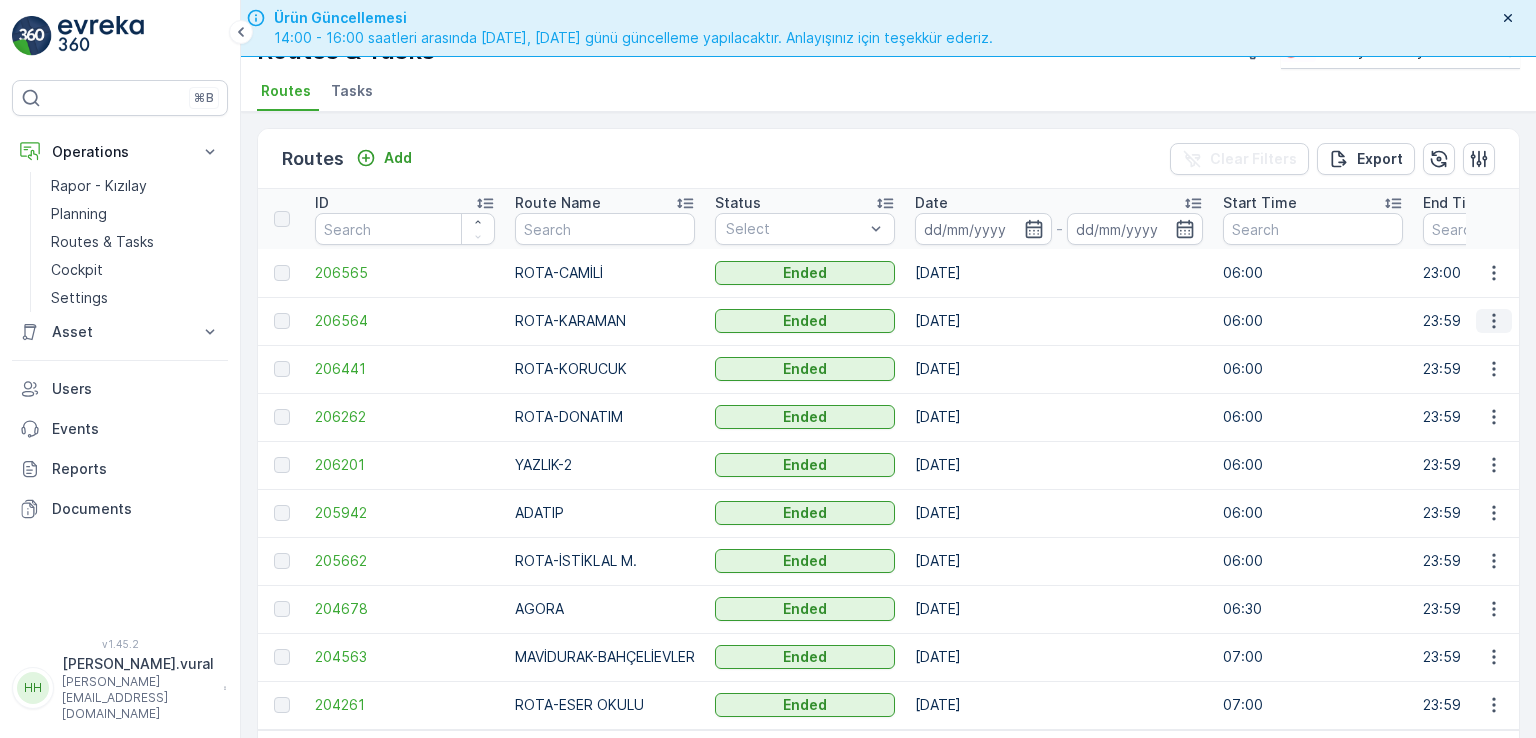 click 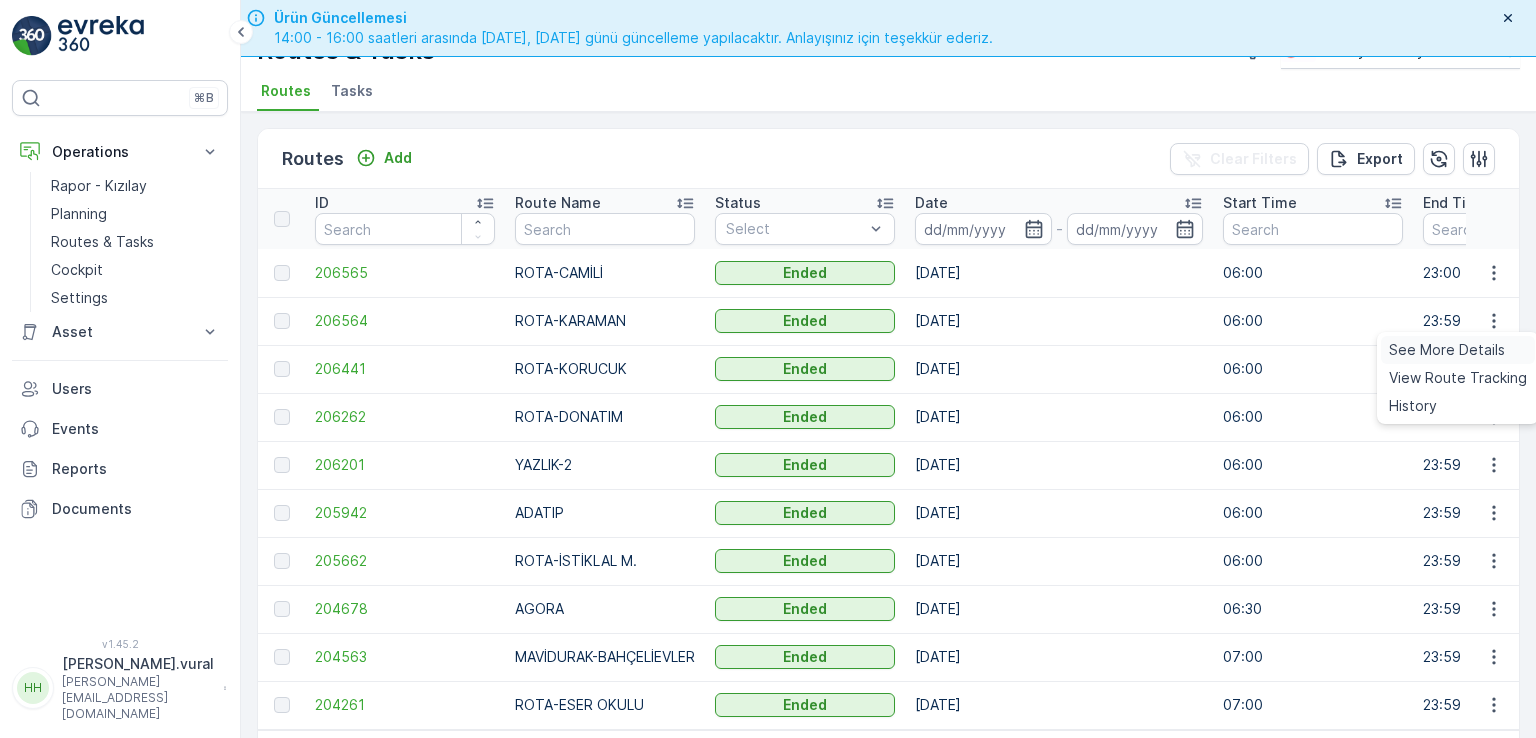 click on "See More Details" at bounding box center (1447, 350) 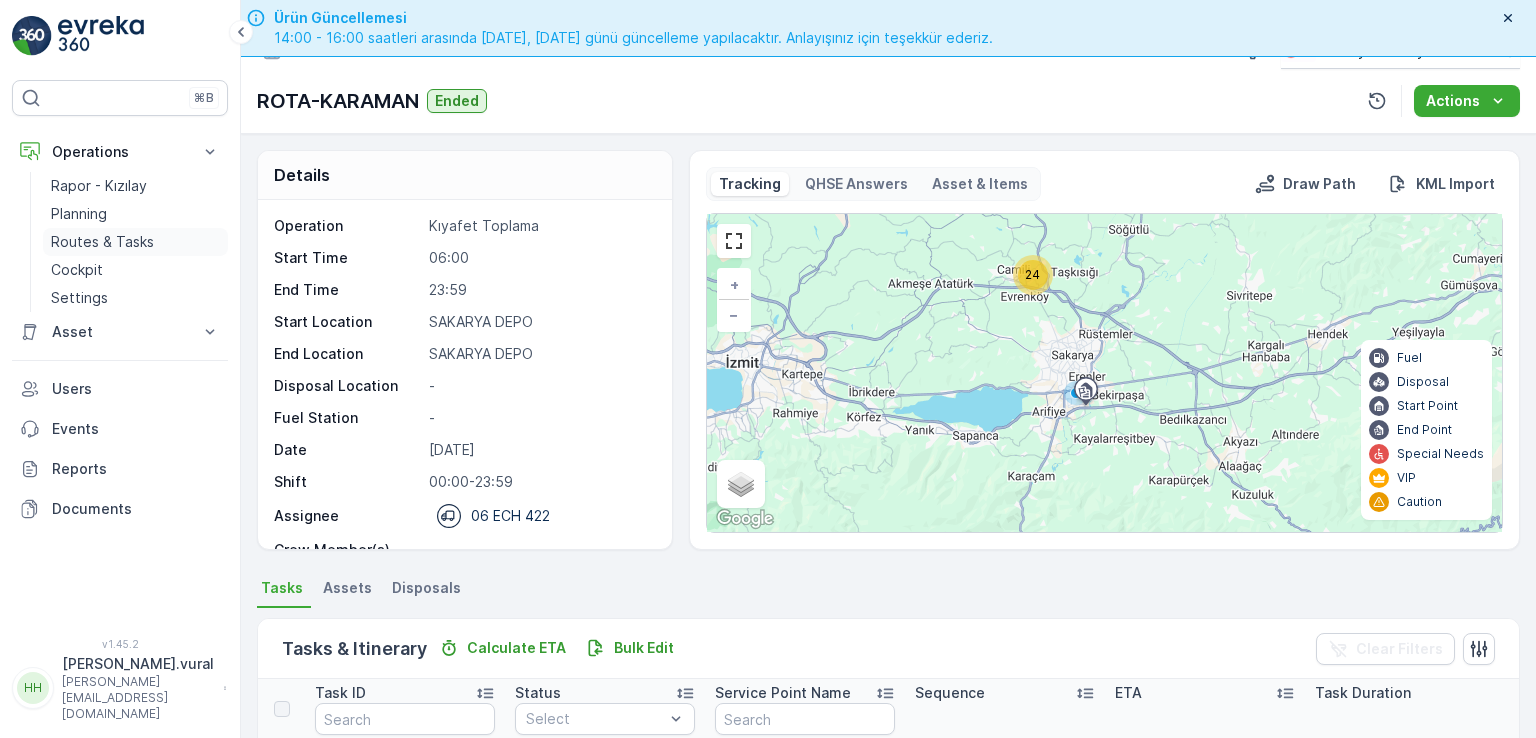 click on "Routes & Tasks" at bounding box center [135, 242] 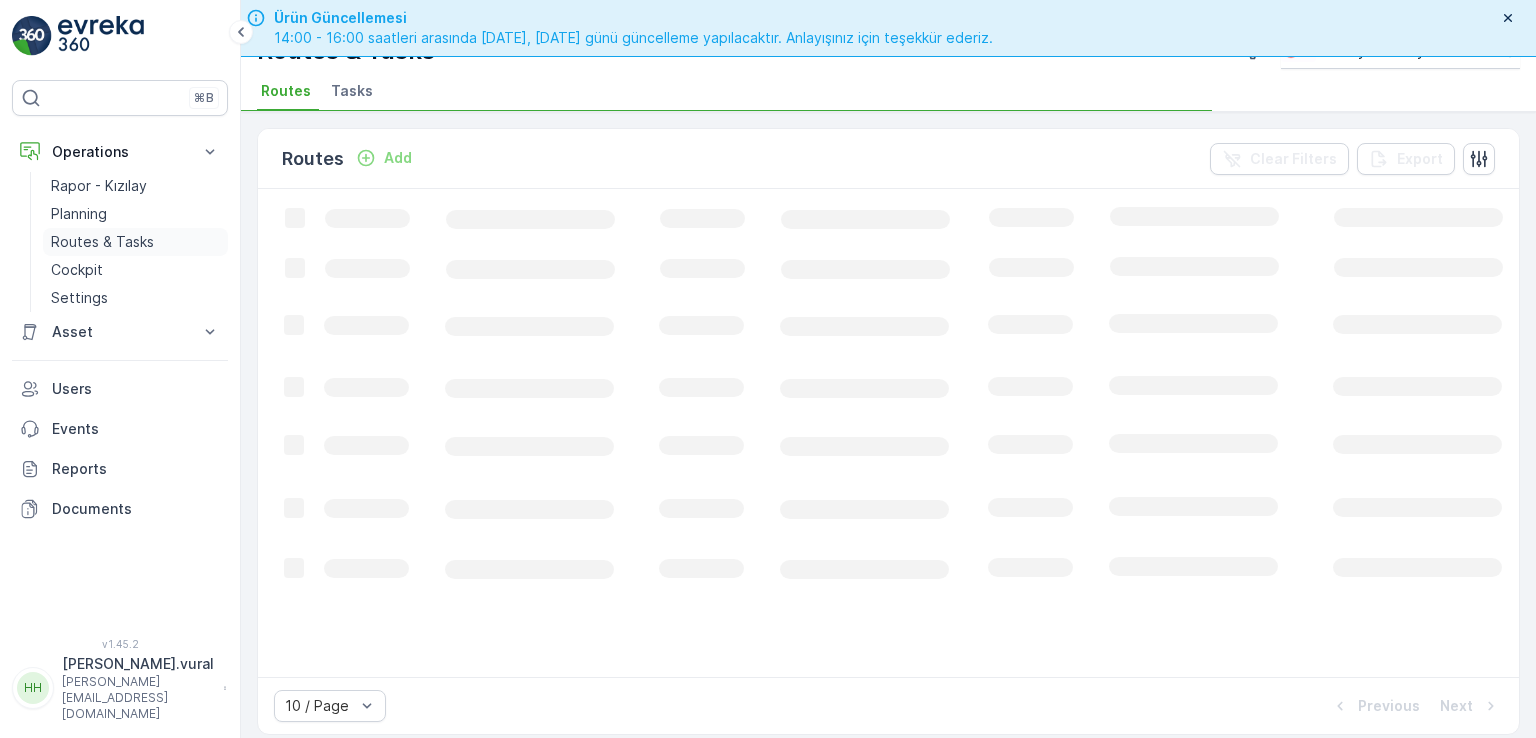 click on "Routes & Tasks" at bounding box center (102, 242) 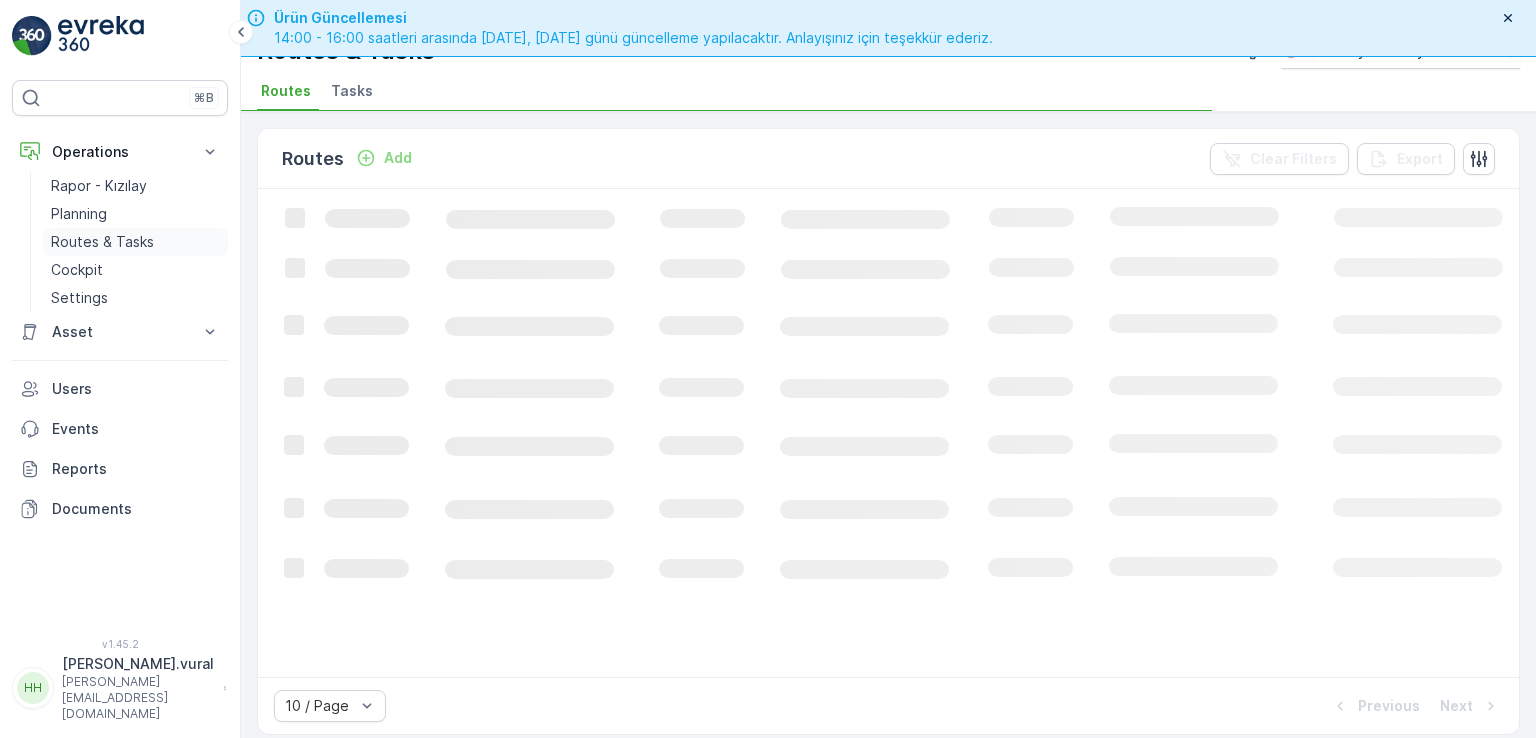 click on "Routes & Tasks" at bounding box center [102, 242] 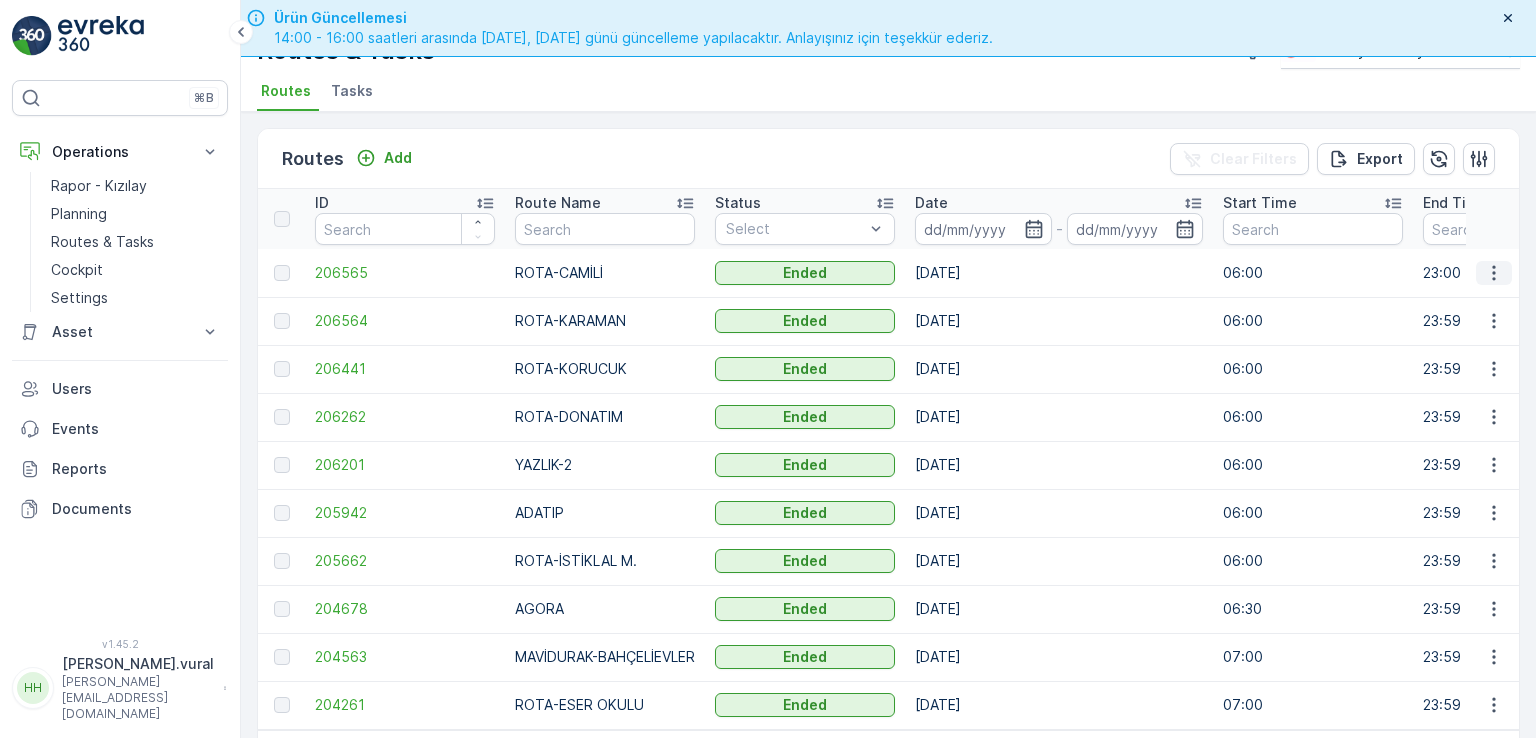 click 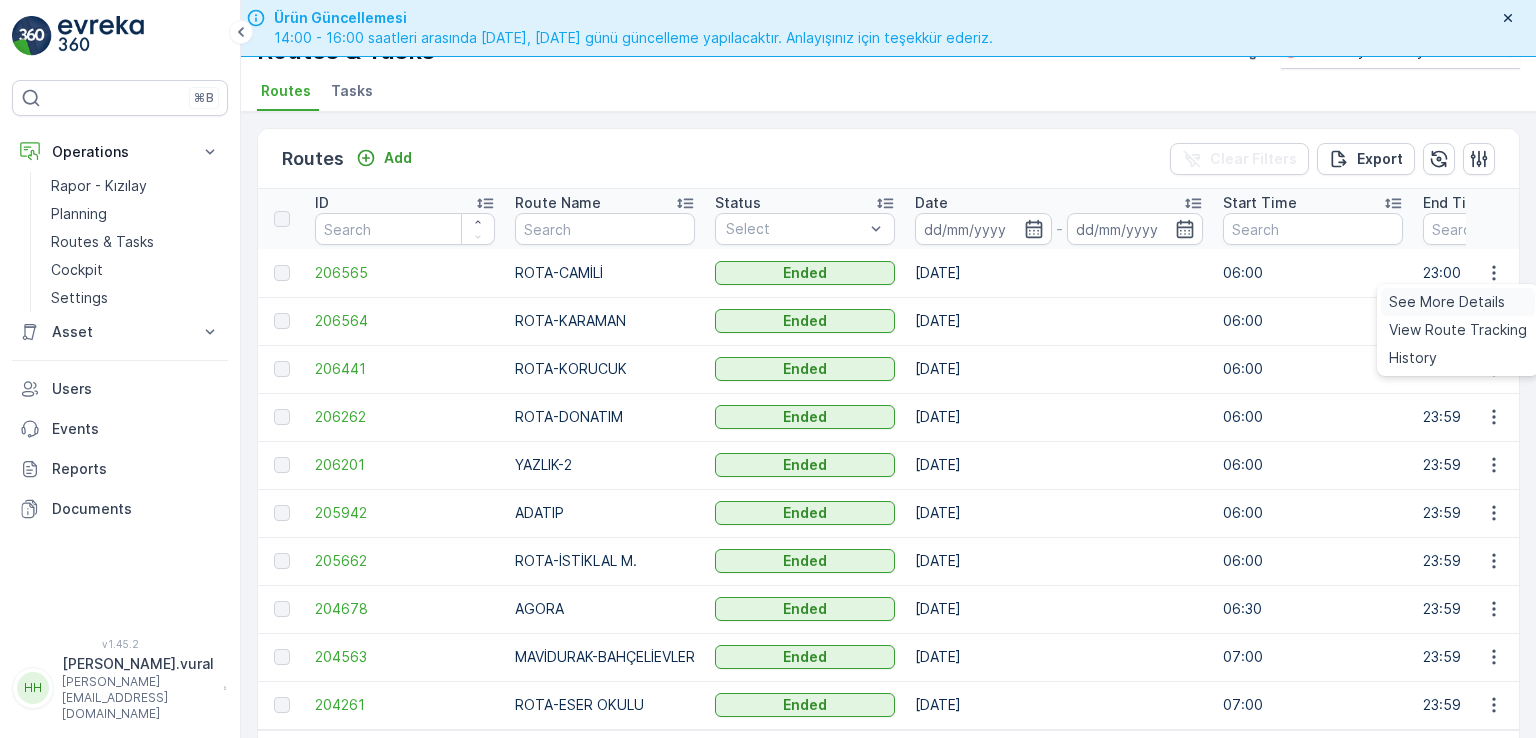click on "See More Details" at bounding box center (1447, 302) 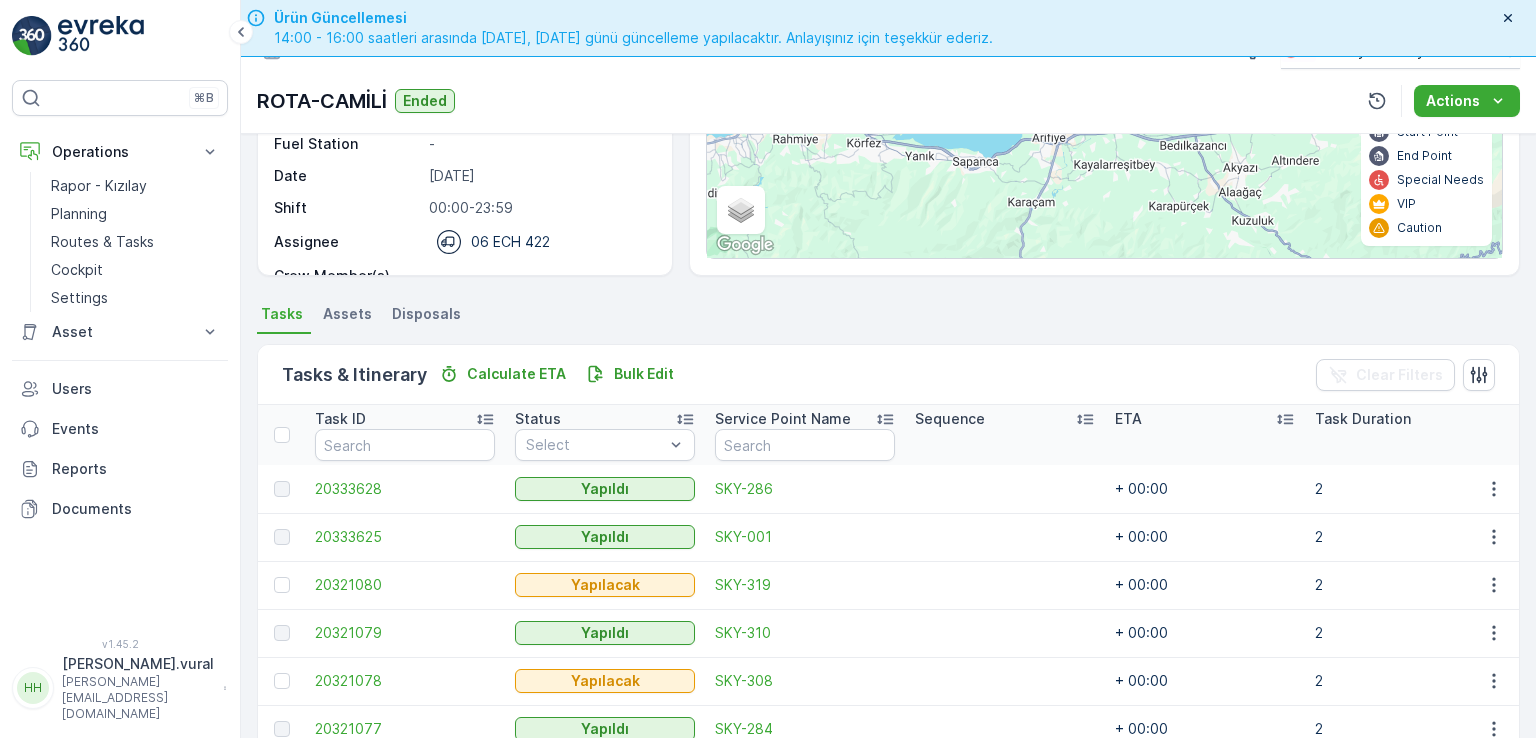 scroll, scrollTop: 500, scrollLeft: 0, axis: vertical 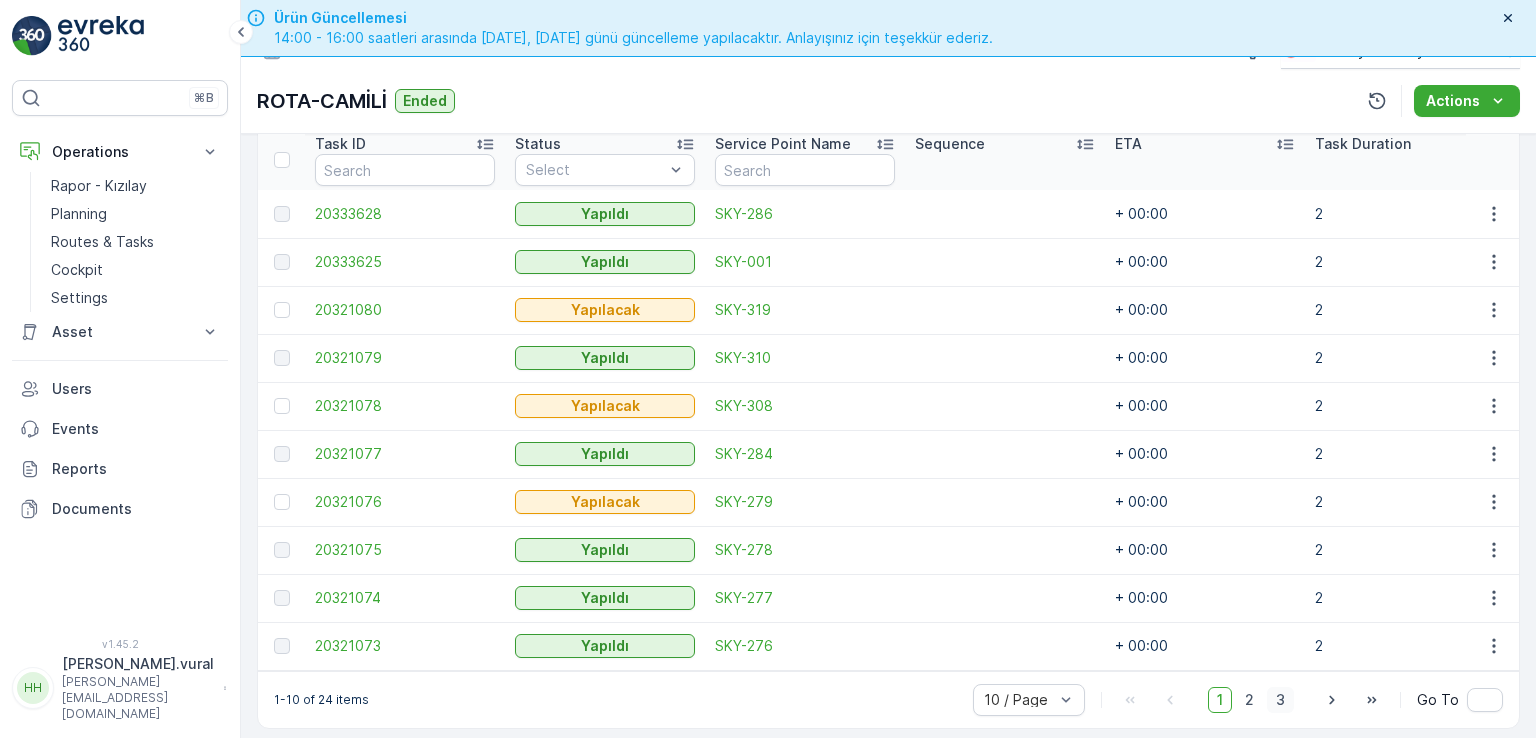 click on "3" at bounding box center (1280, 700) 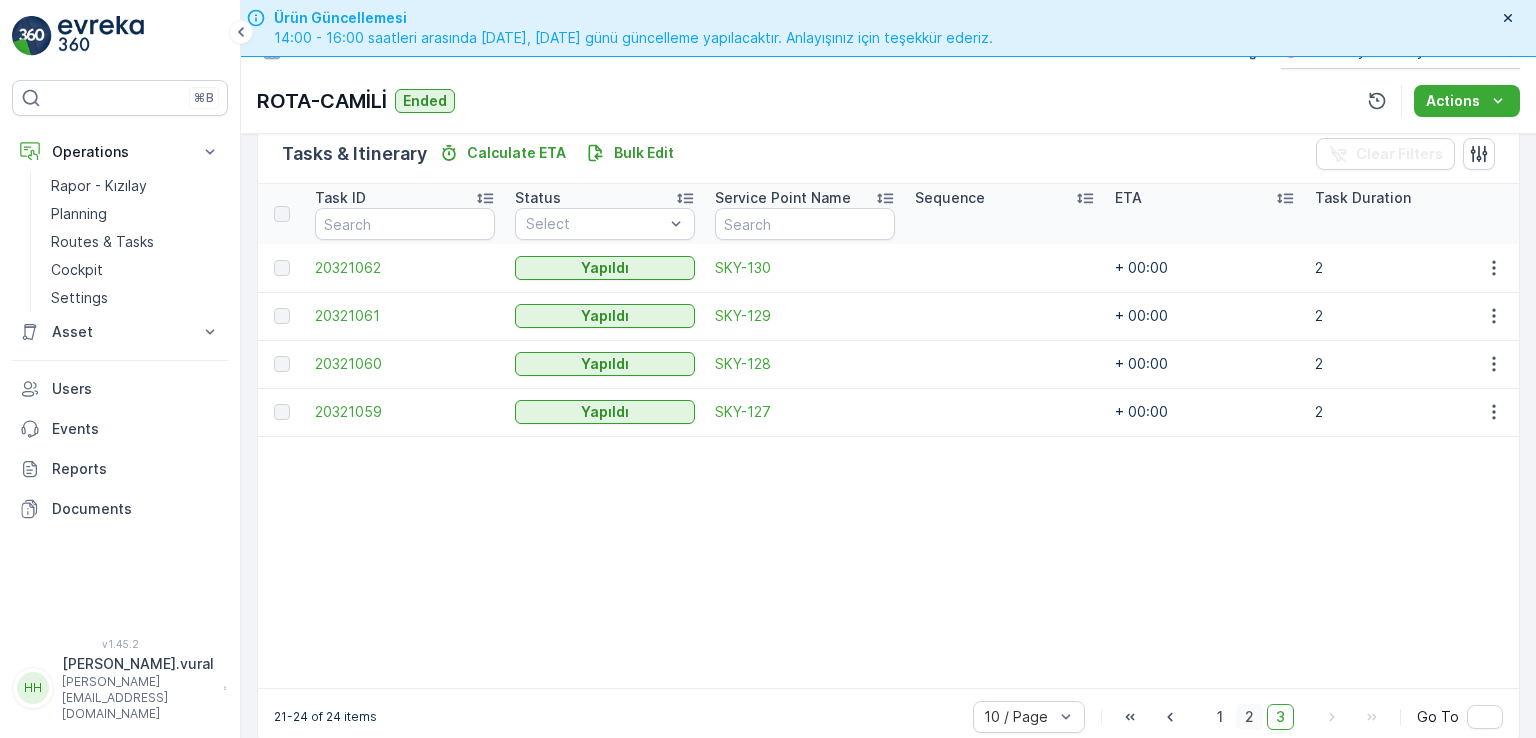 click on "2" at bounding box center [1249, 717] 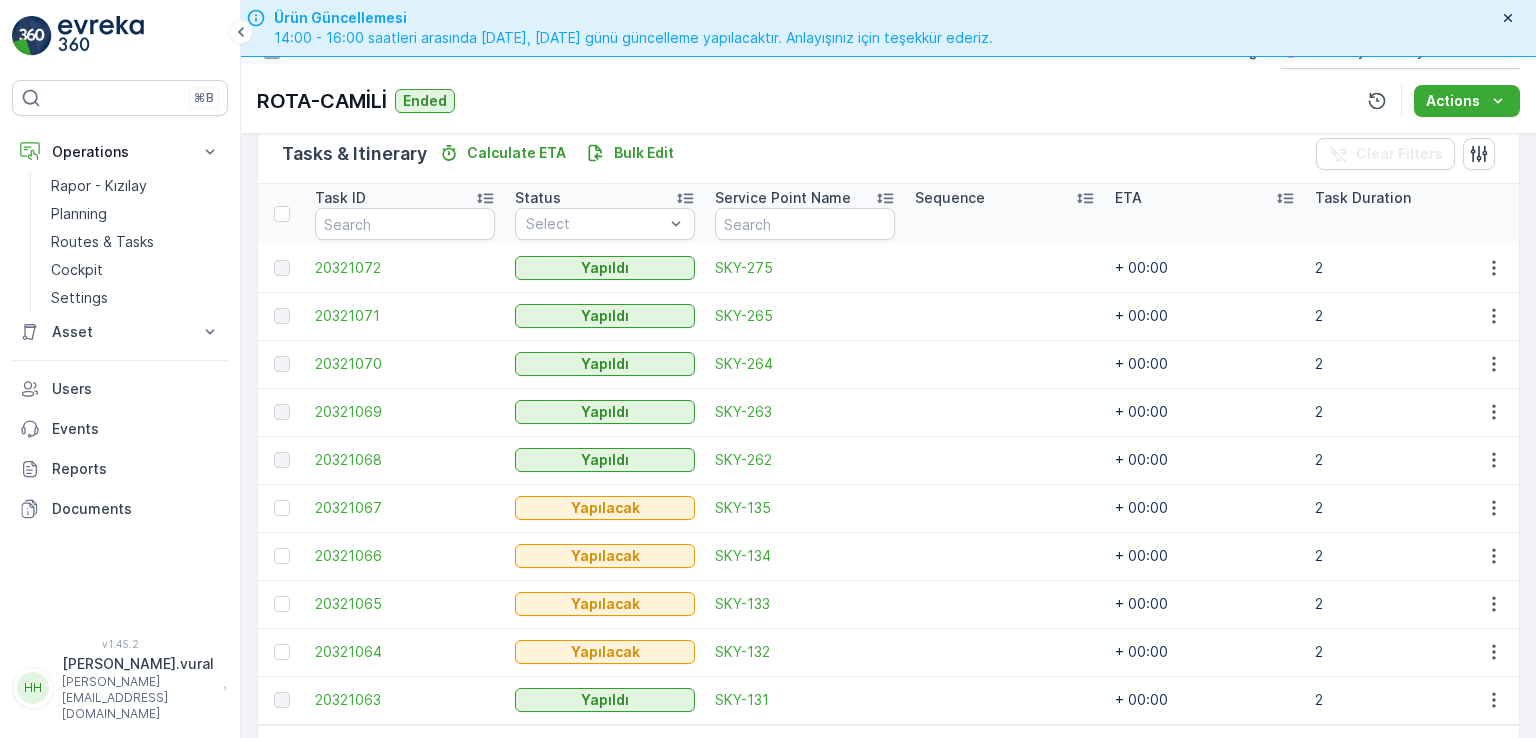 scroll, scrollTop: 556, scrollLeft: 0, axis: vertical 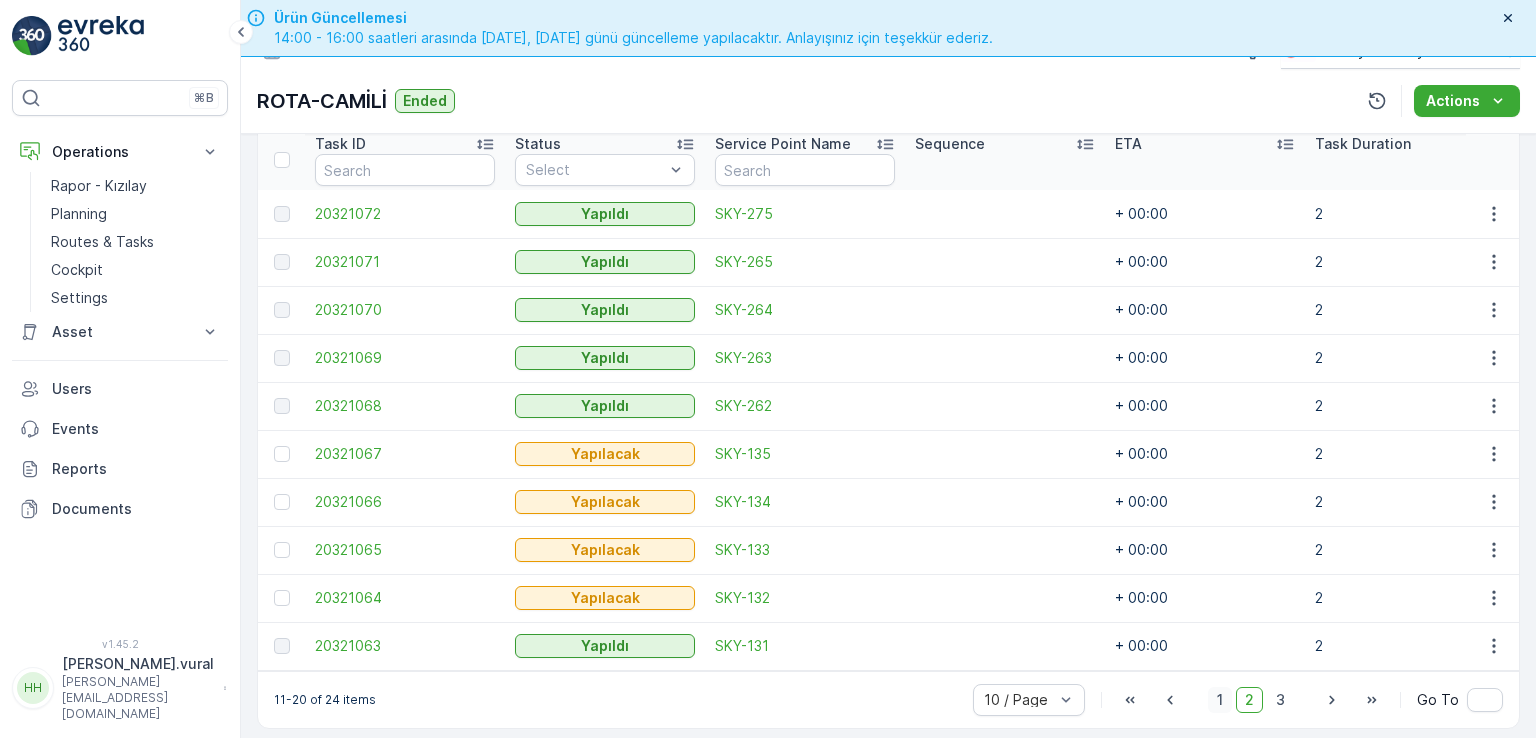 click on "1" at bounding box center (1220, 700) 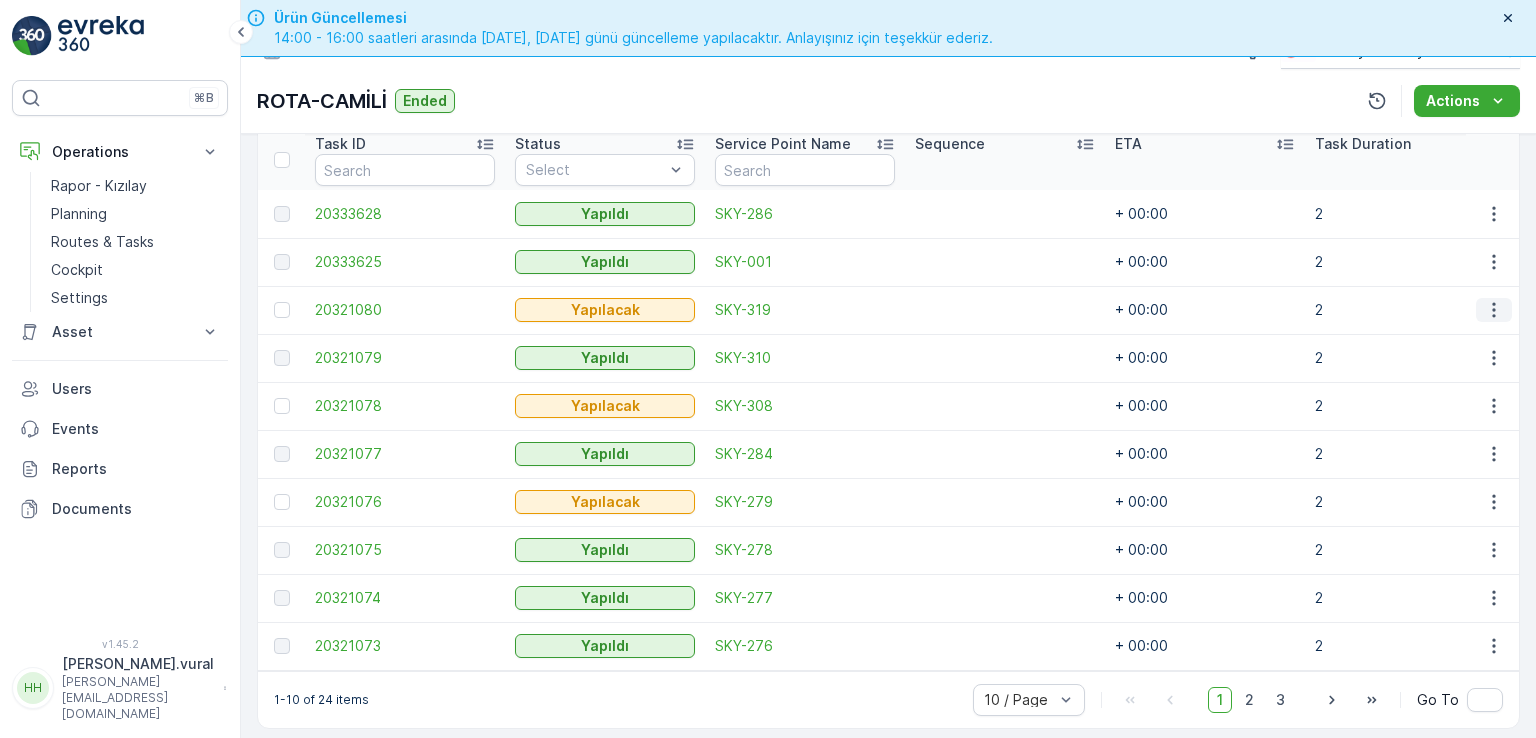 click 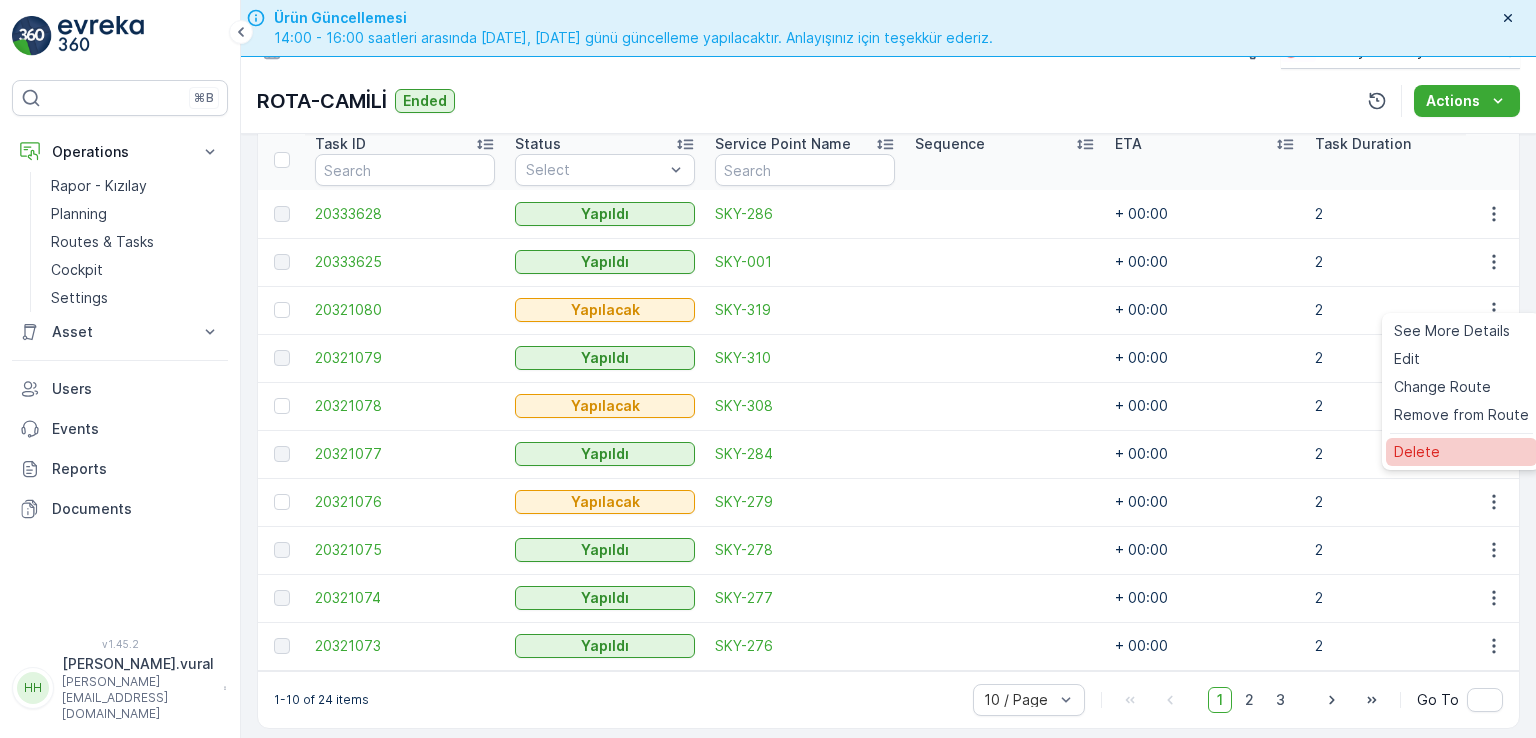 click on "Delete" at bounding box center (1417, 452) 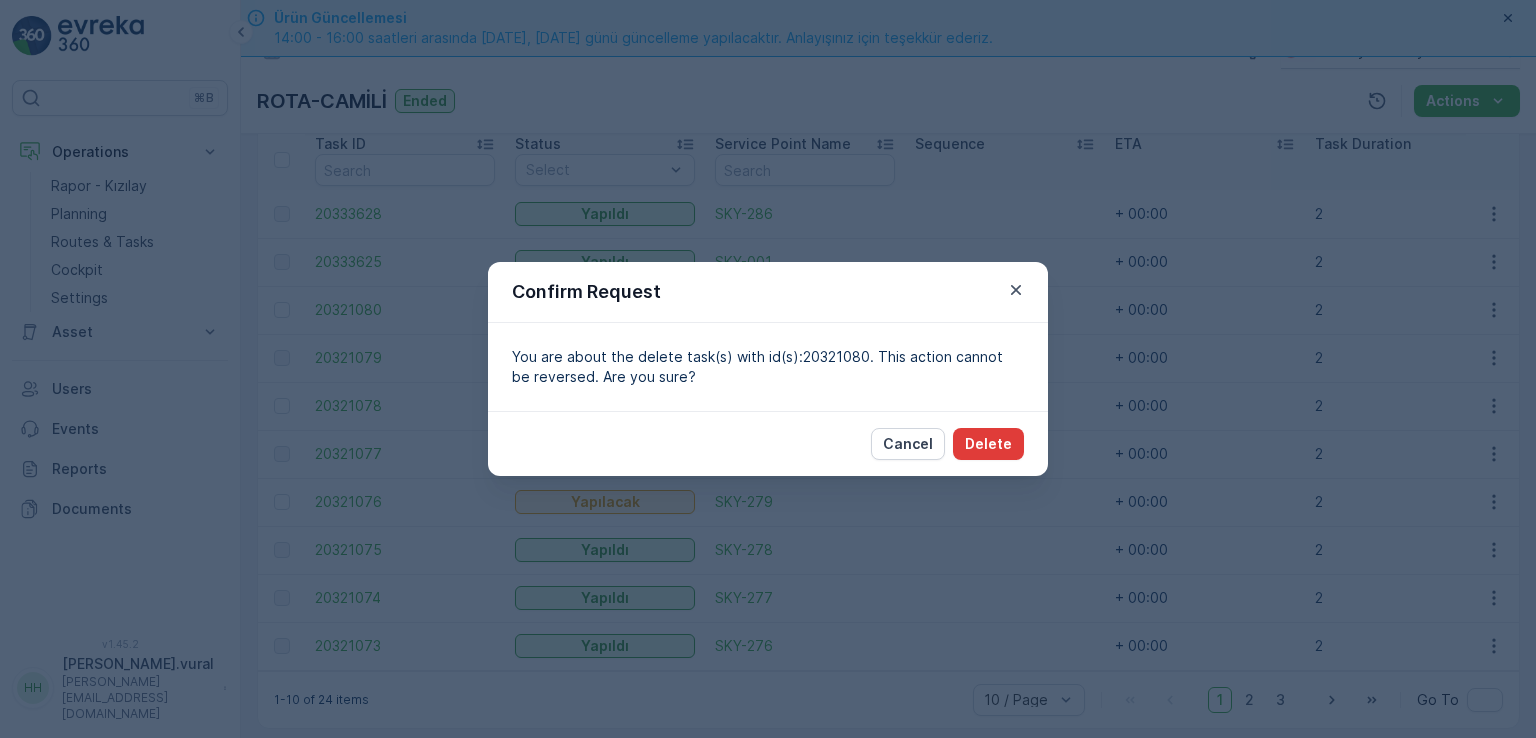click on "Delete" at bounding box center (988, 444) 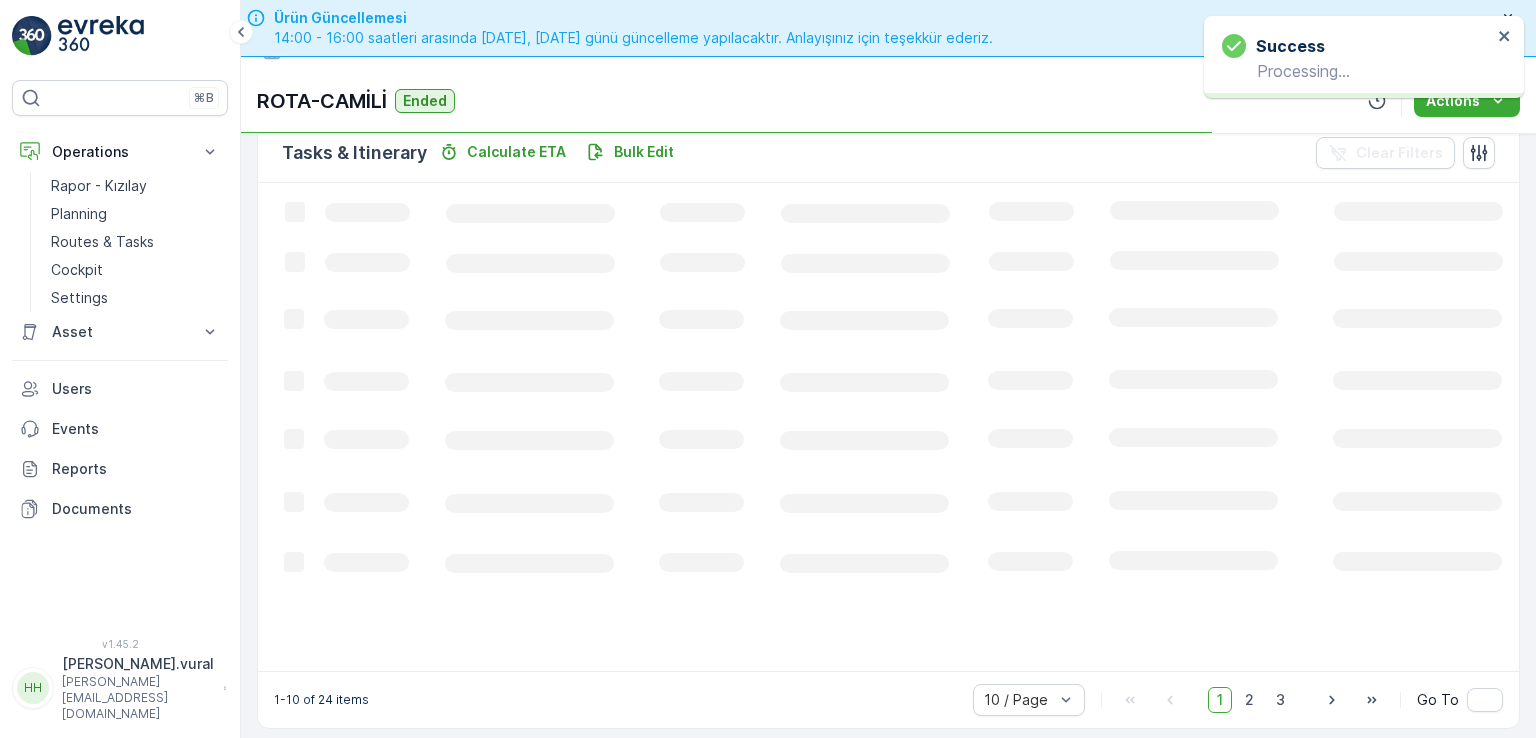 scroll, scrollTop: 495, scrollLeft: 0, axis: vertical 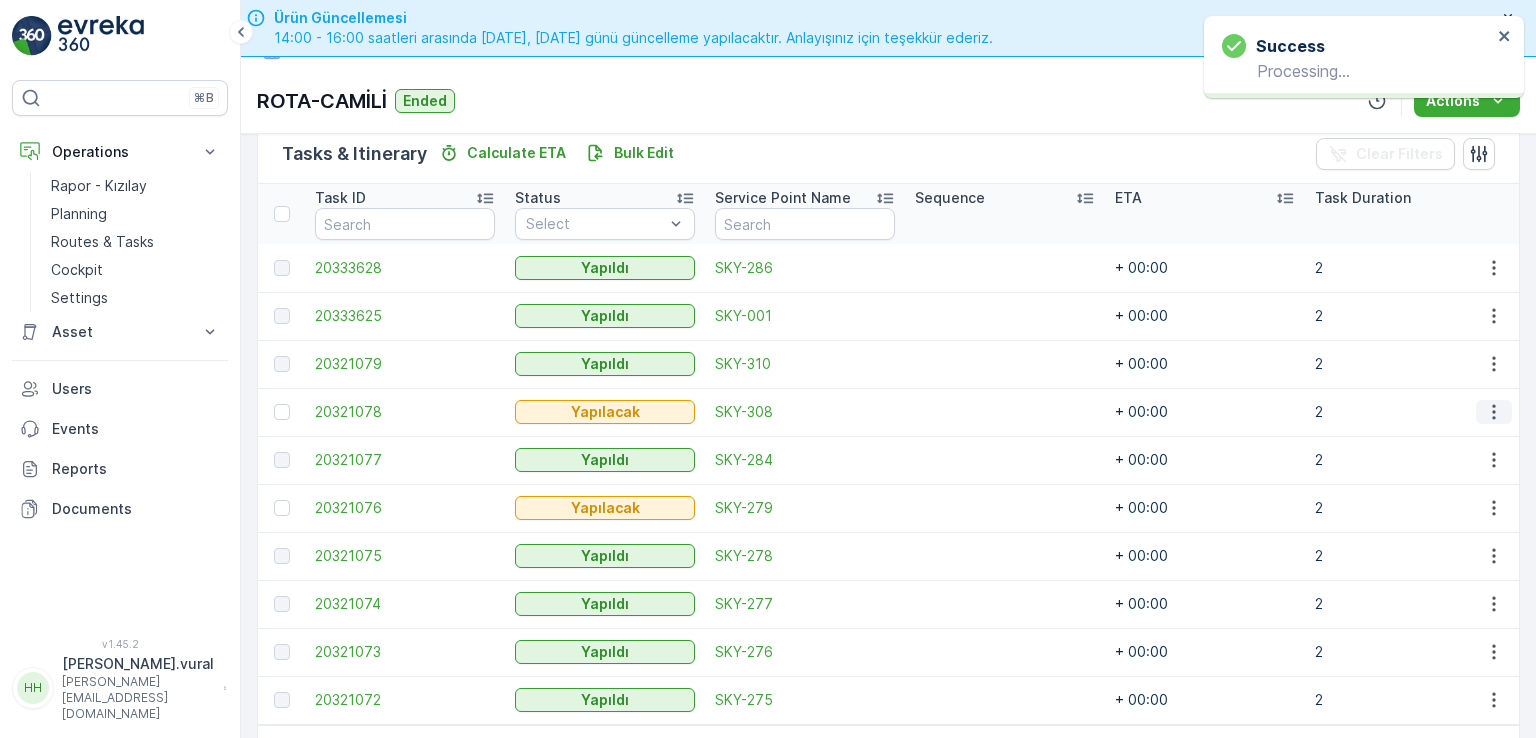 click 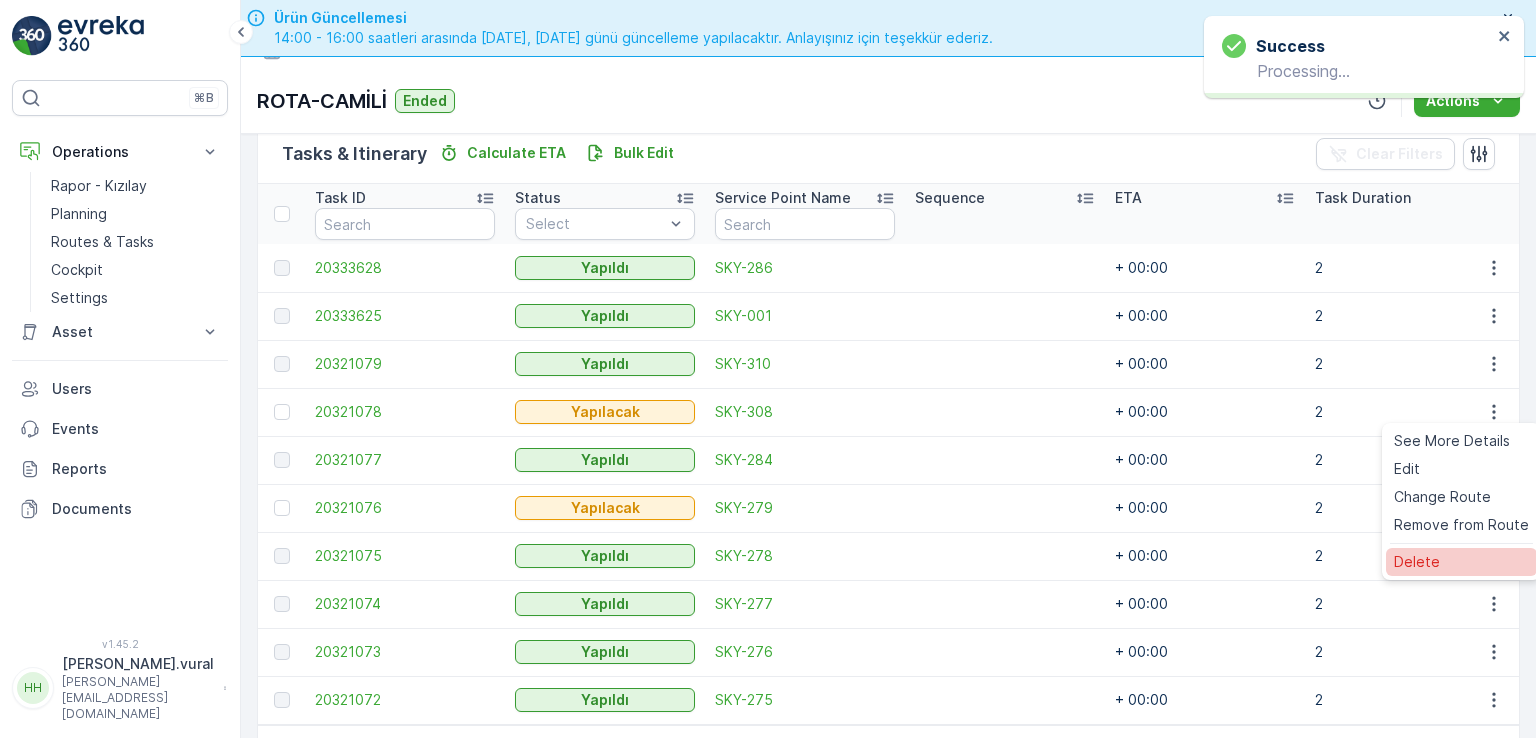 click on "Delete" at bounding box center (1417, 562) 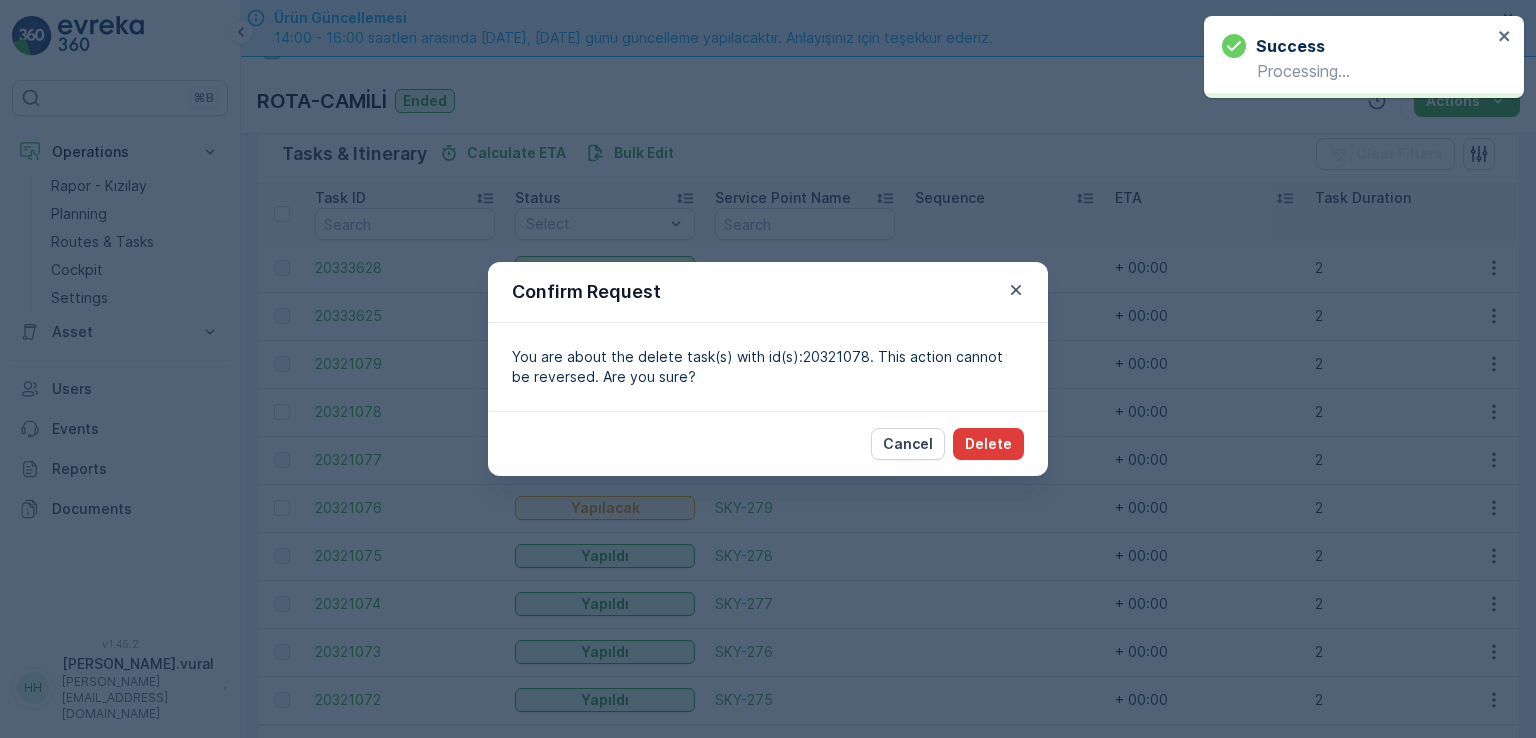 click on "Delete" at bounding box center [988, 444] 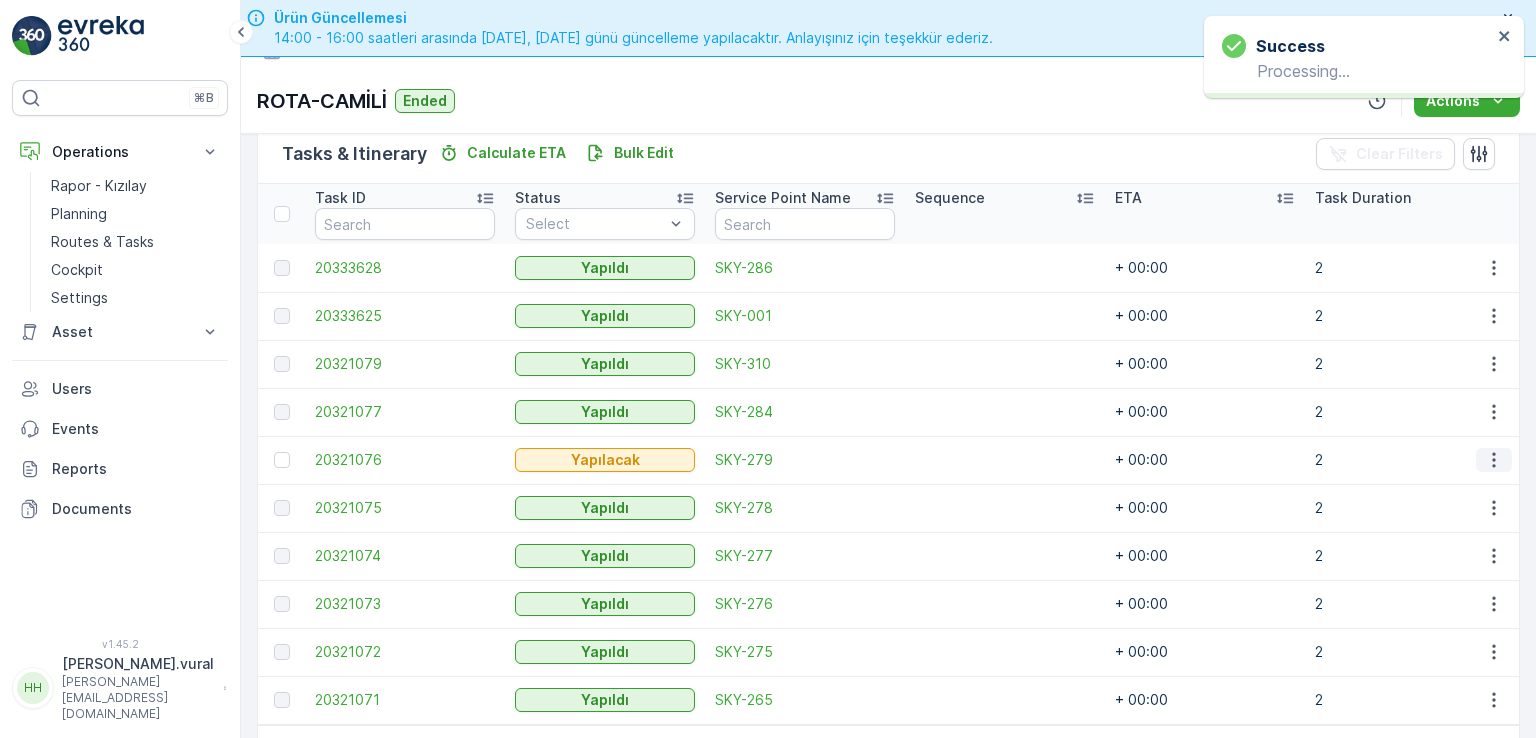 click 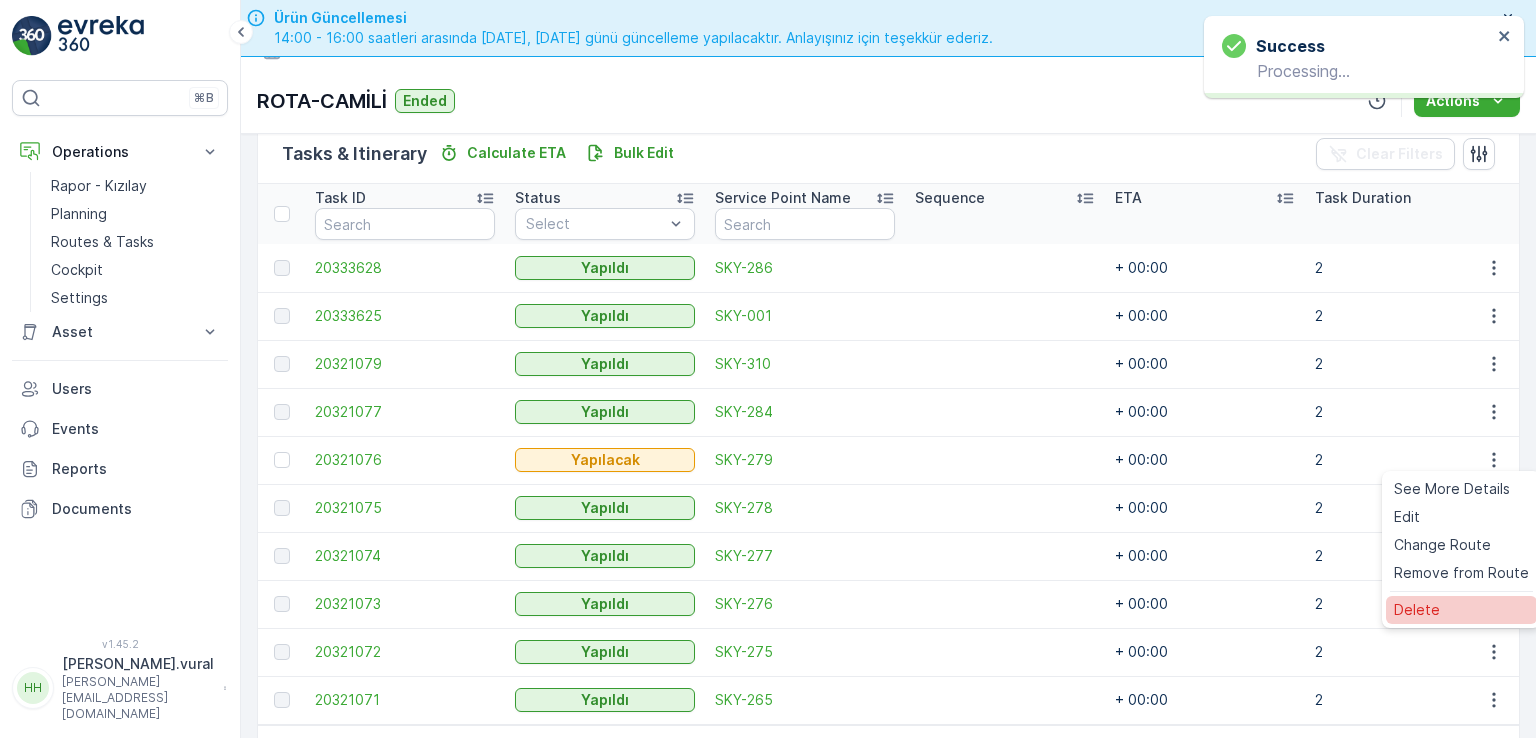 click on "Delete" at bounding box center [1461, 610] 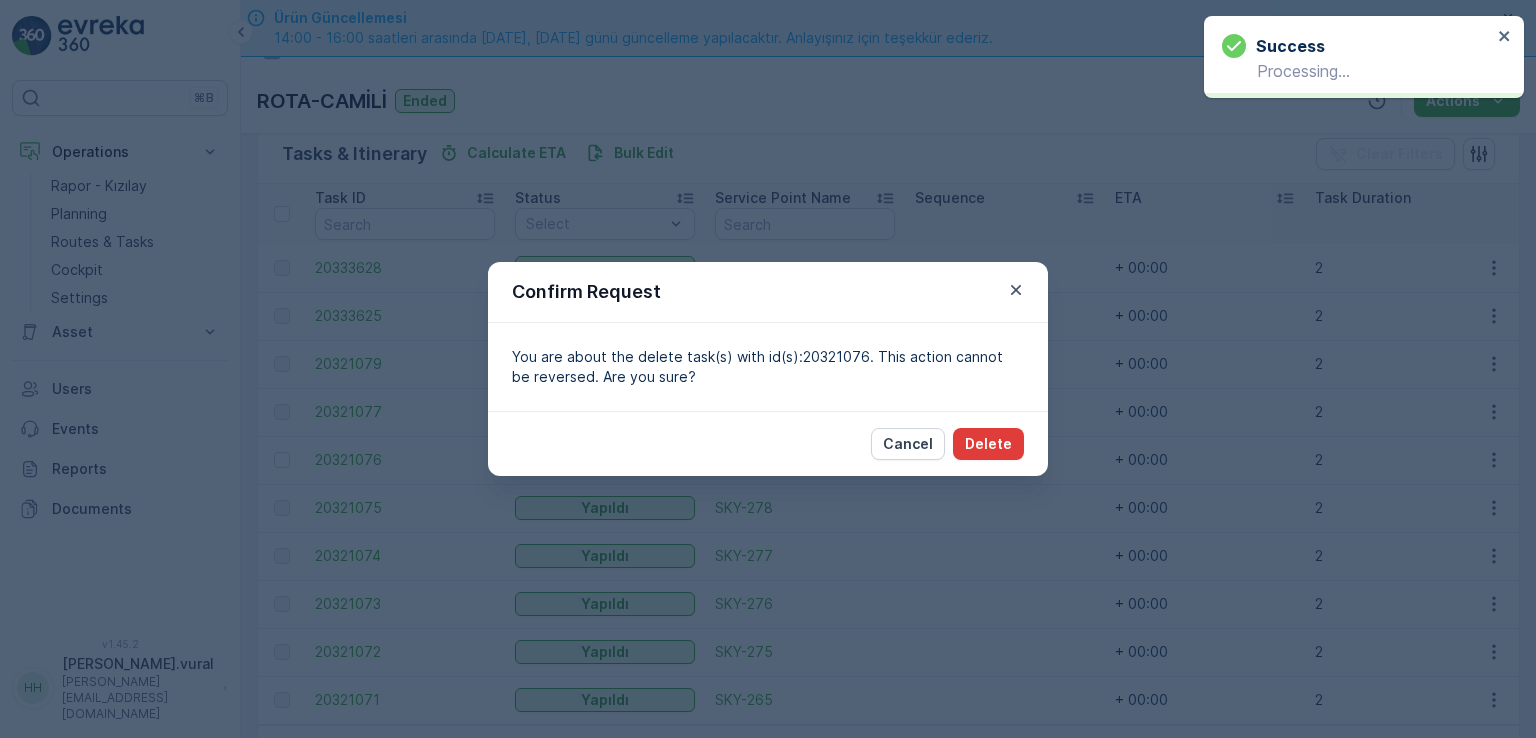 click on "Delete" at bounding box center [988, 444] 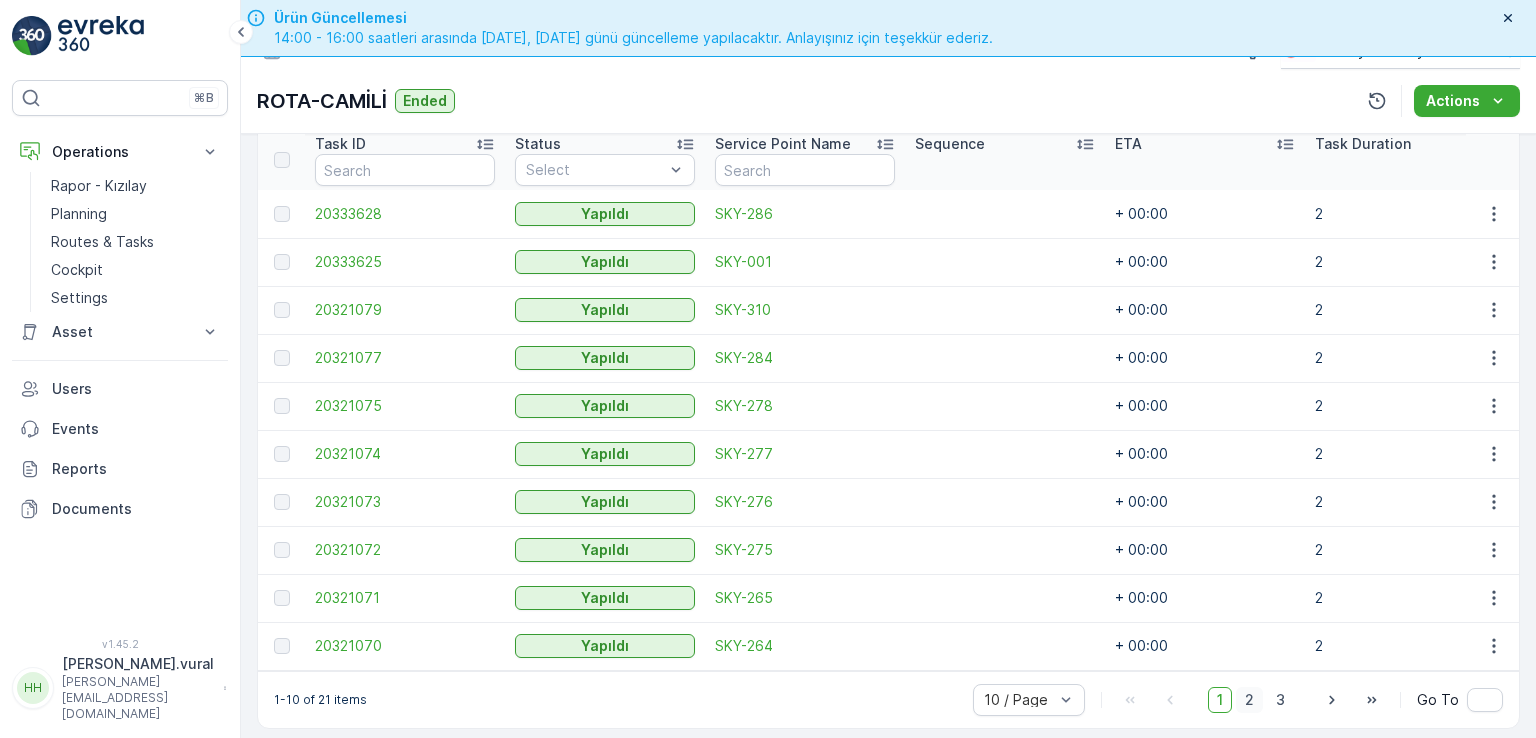 click on "2" at bounding box center (1249, 700) 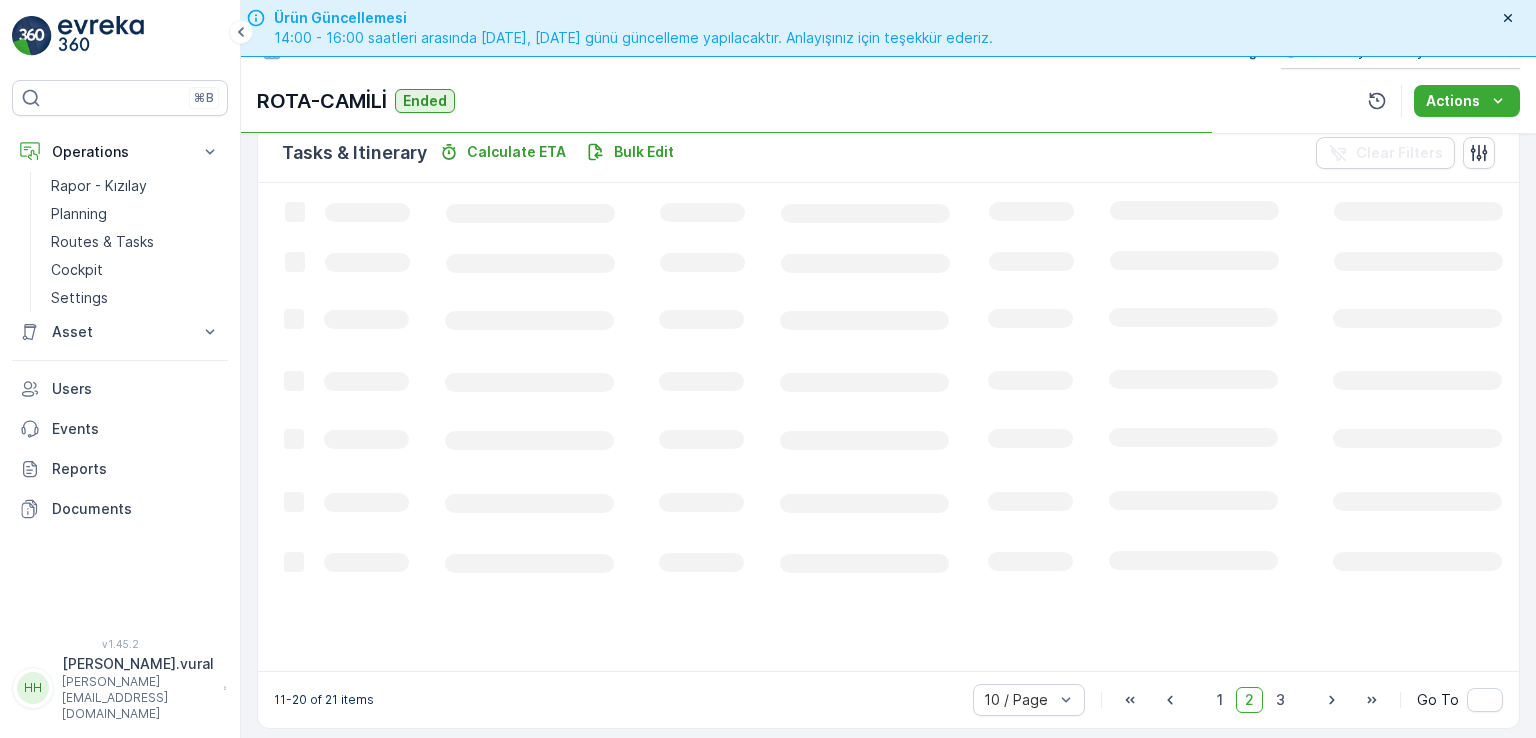 scroll, scrollTop: 495, scrollLeft: 0, axis: vertical 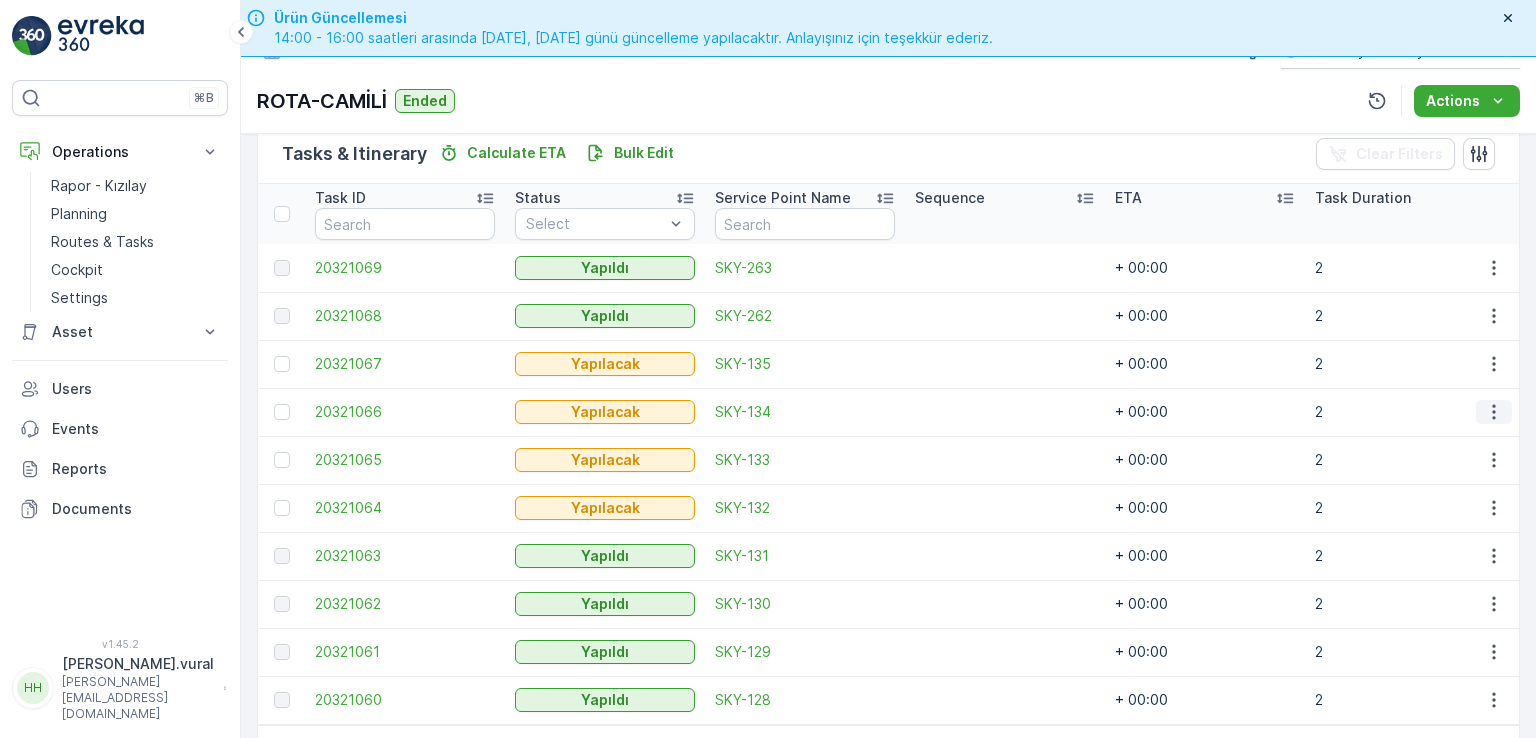 click 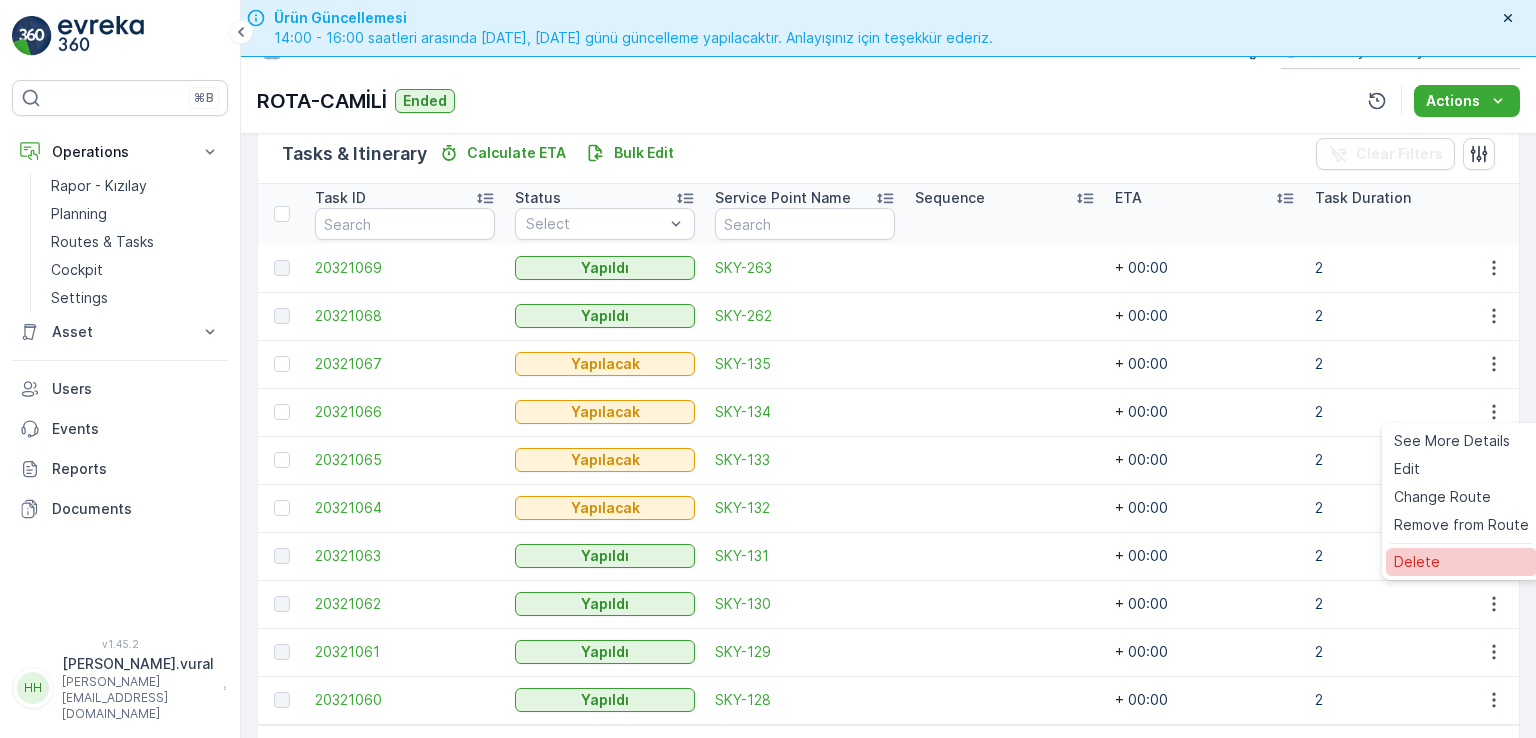 click on "Delete" at bounding box center [1461, 562] 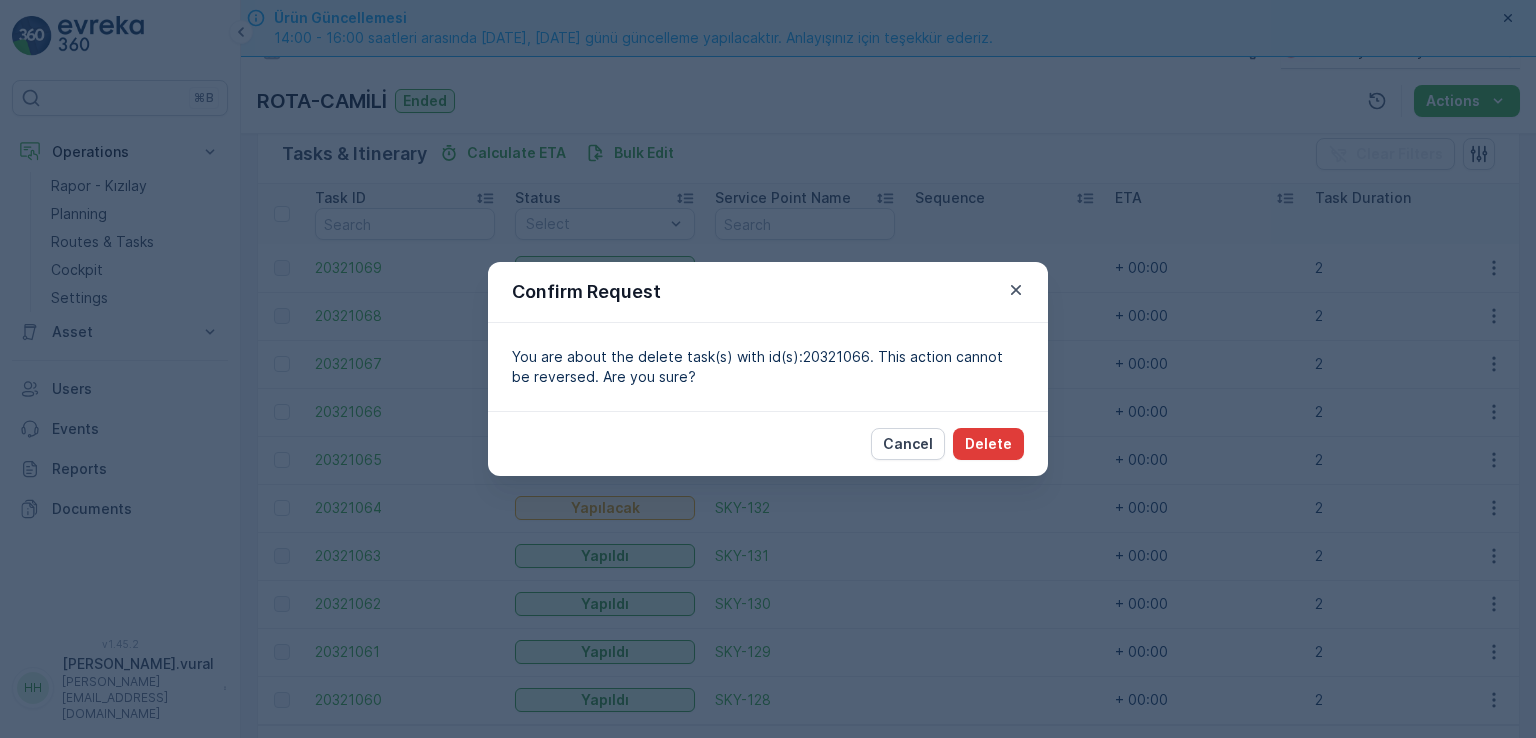 click on "Delete" at bounding box center (988, 444) 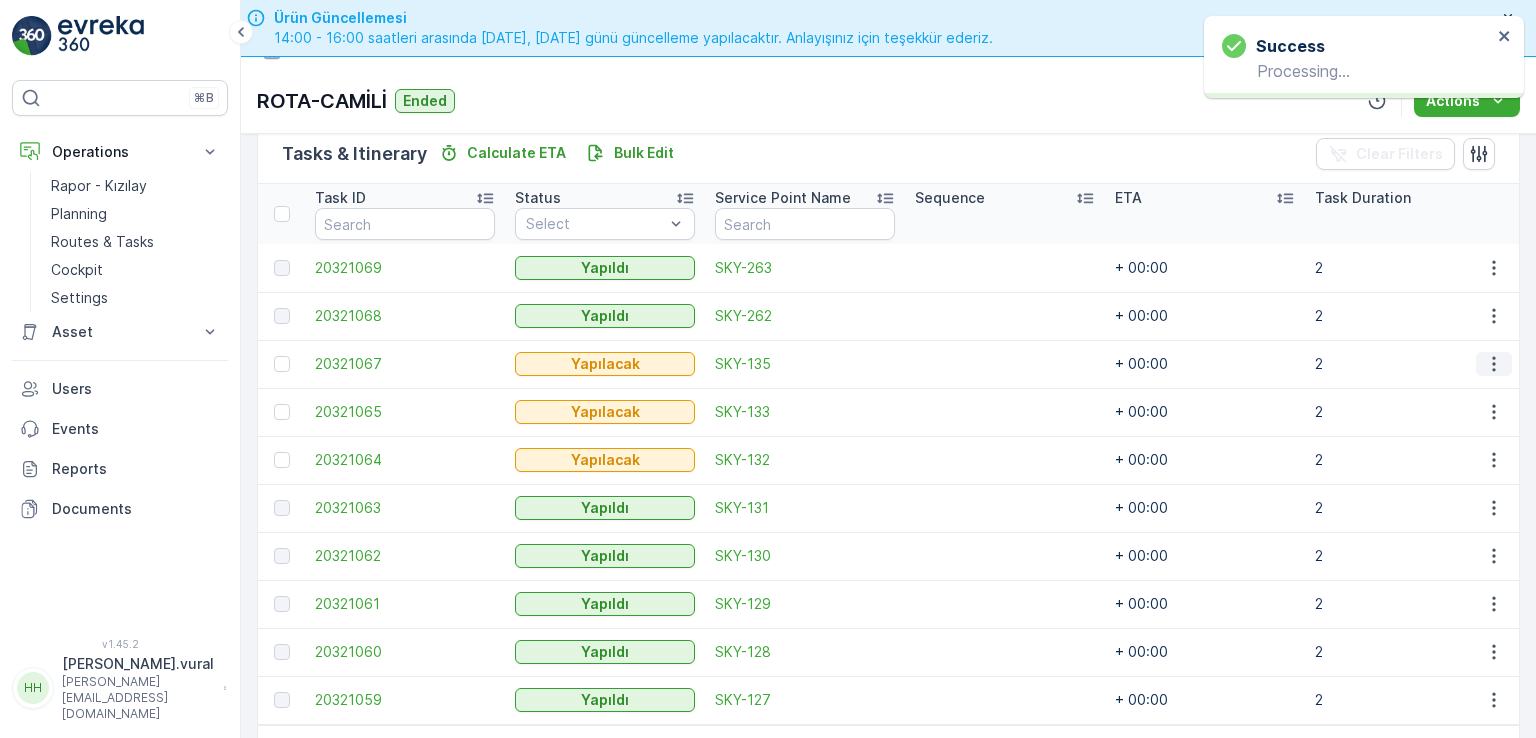 click 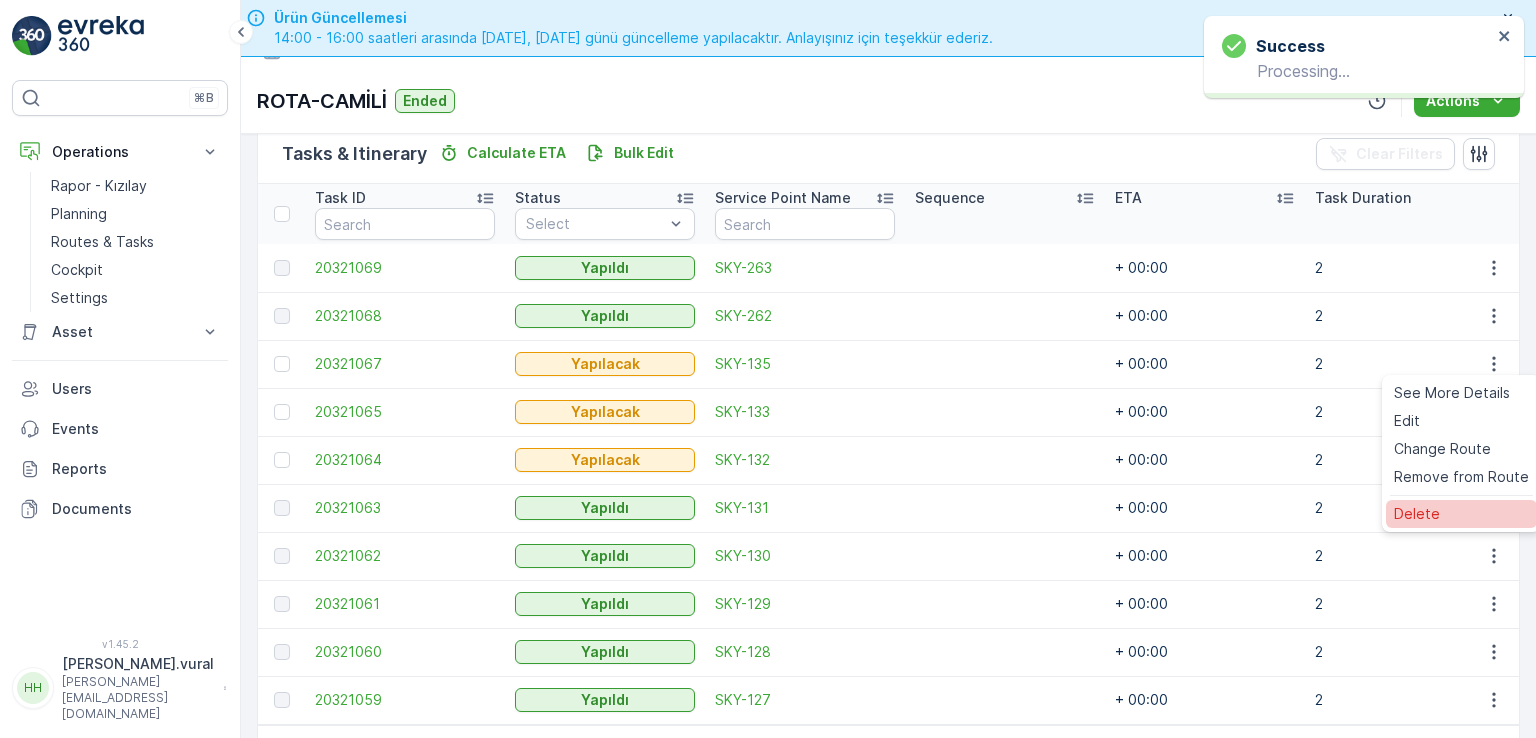 click on "Delete" at bounding box center (1461, 514) 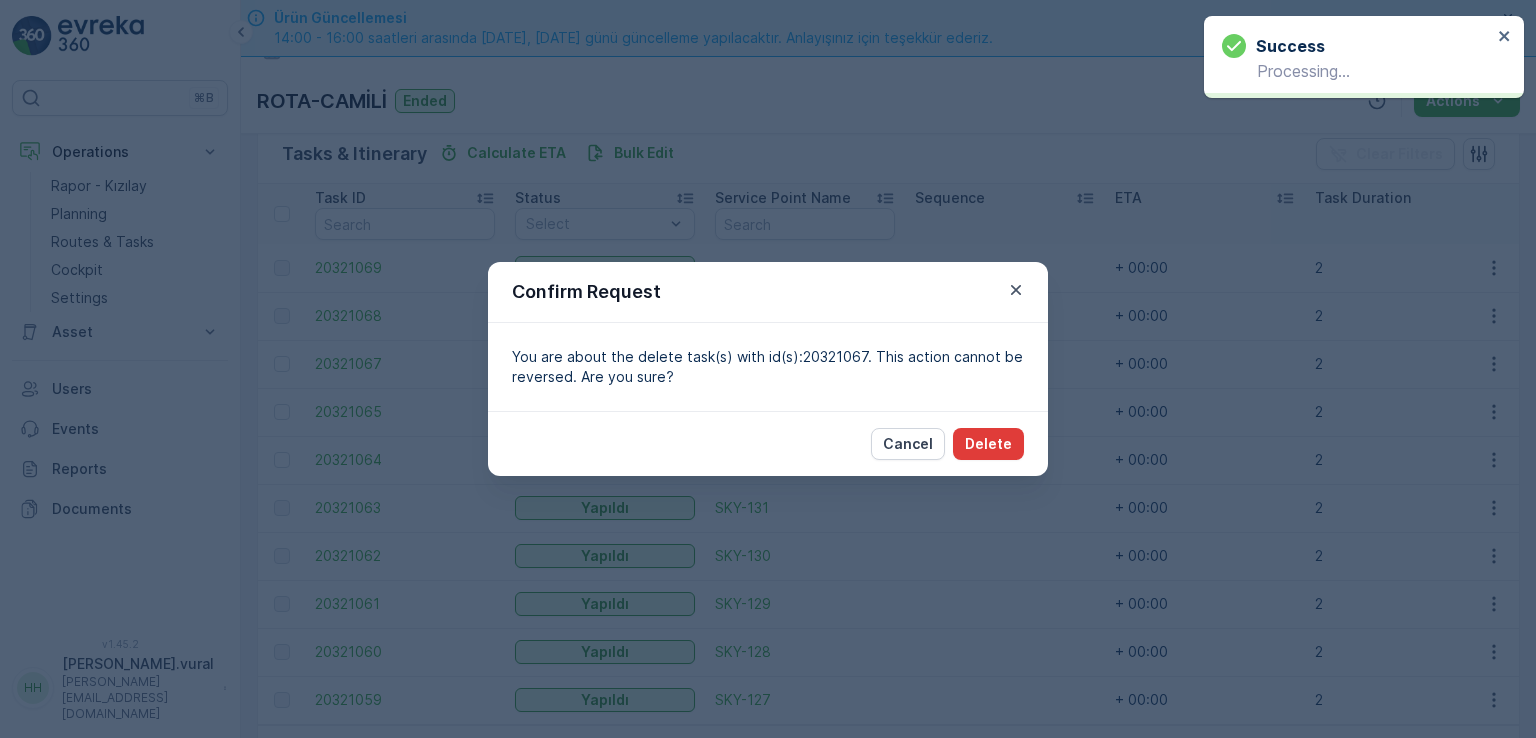 click on "Delete" at bounding box center (988, 444) 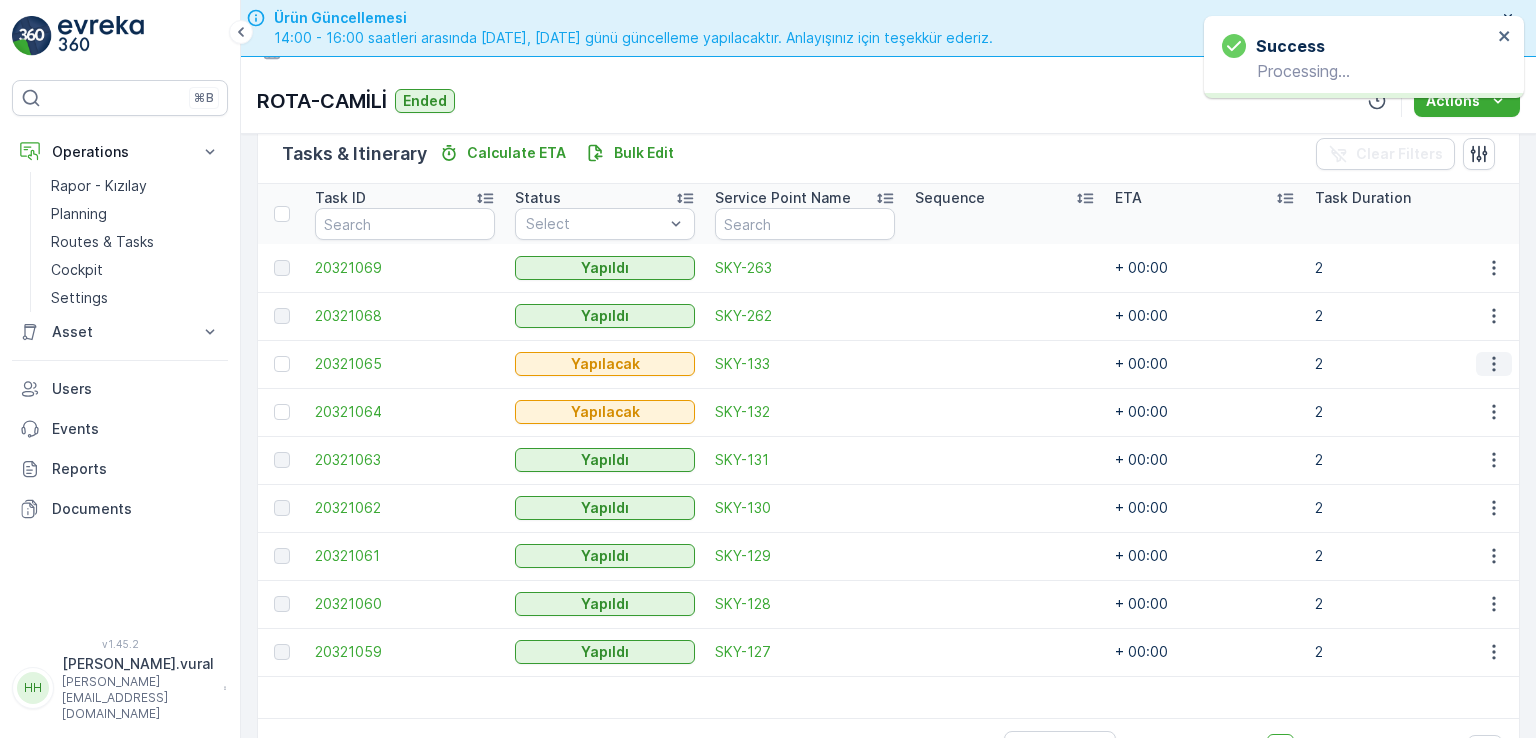 click at bounding box center (1494, 364) 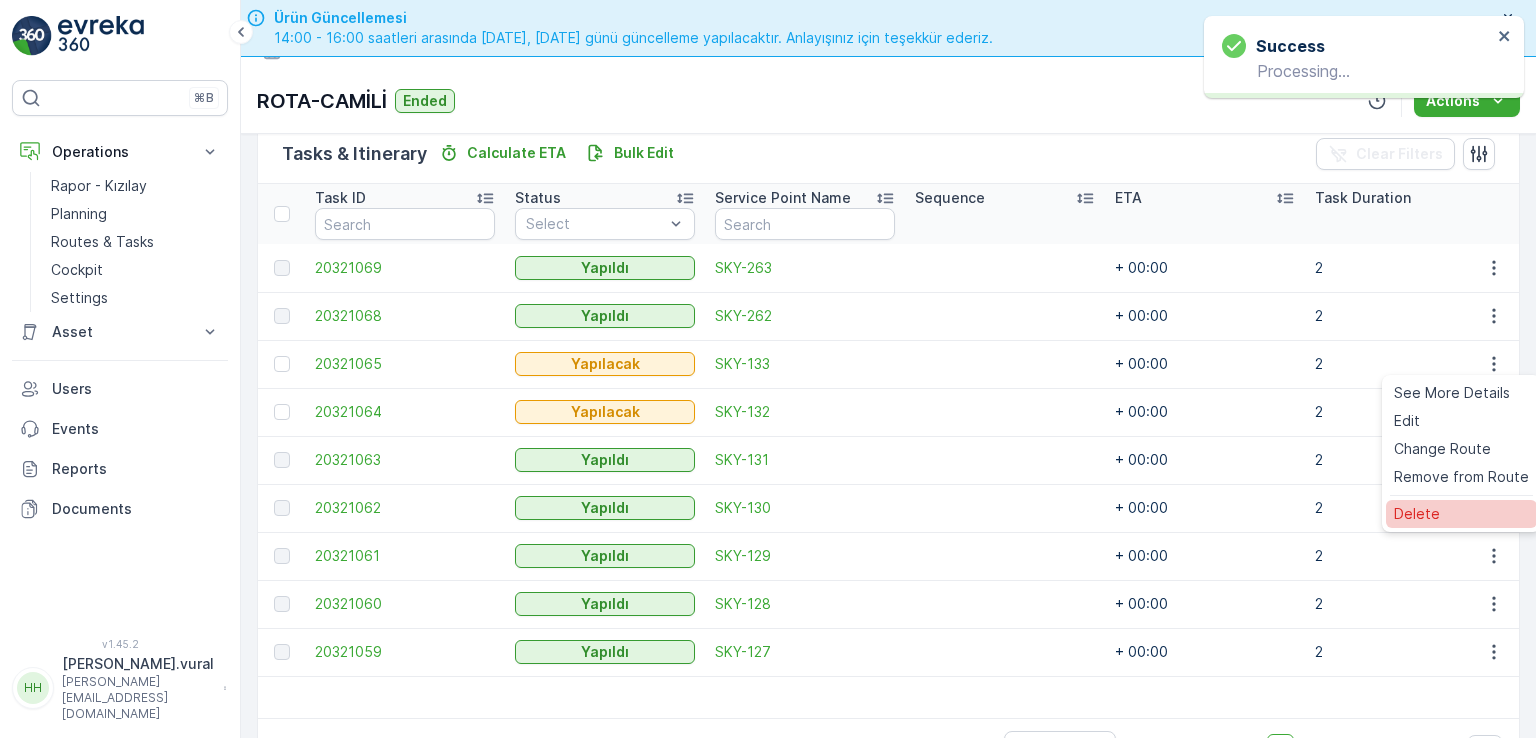 click on "Delete" at bounding box center (1461, 514) 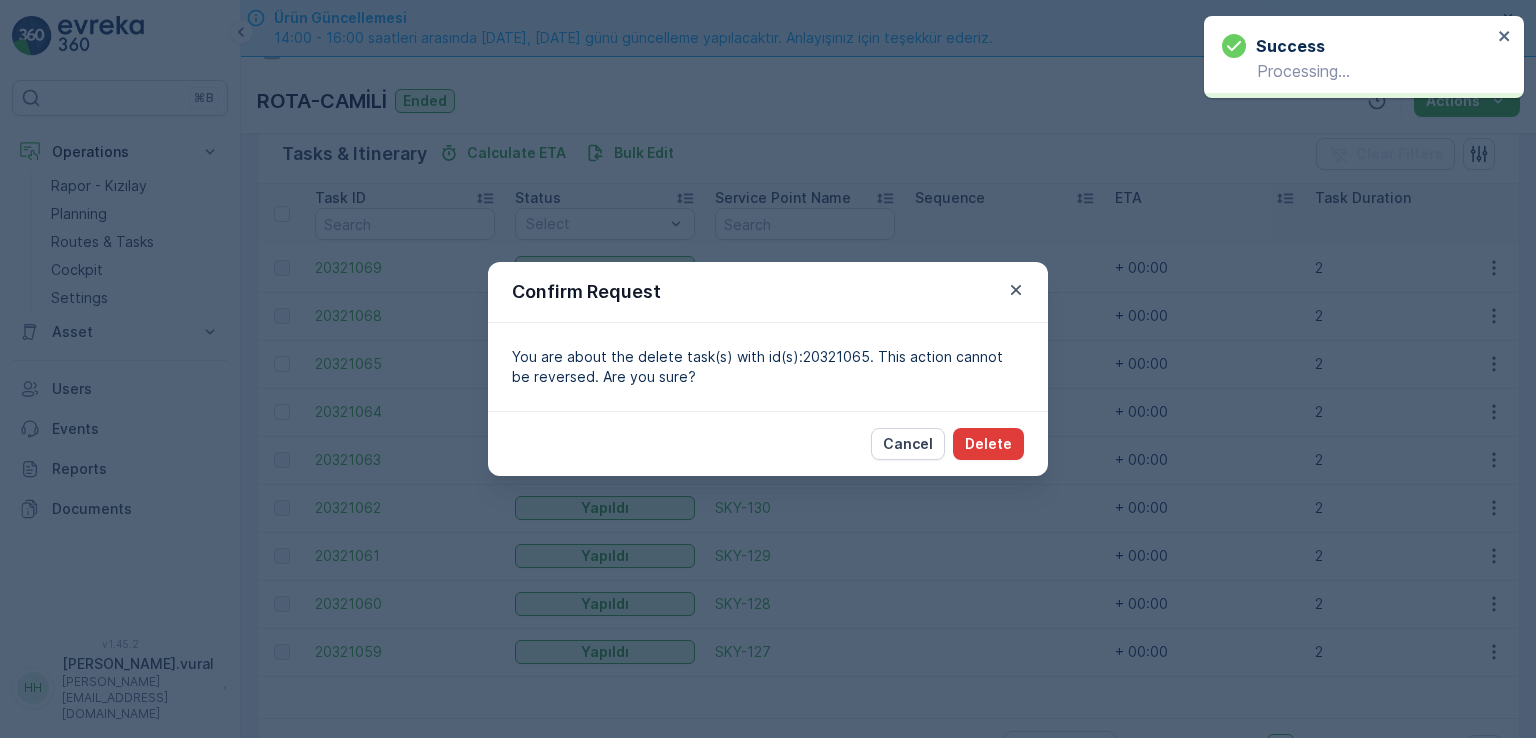 click on "Delete" at bounding box center [988, 444] 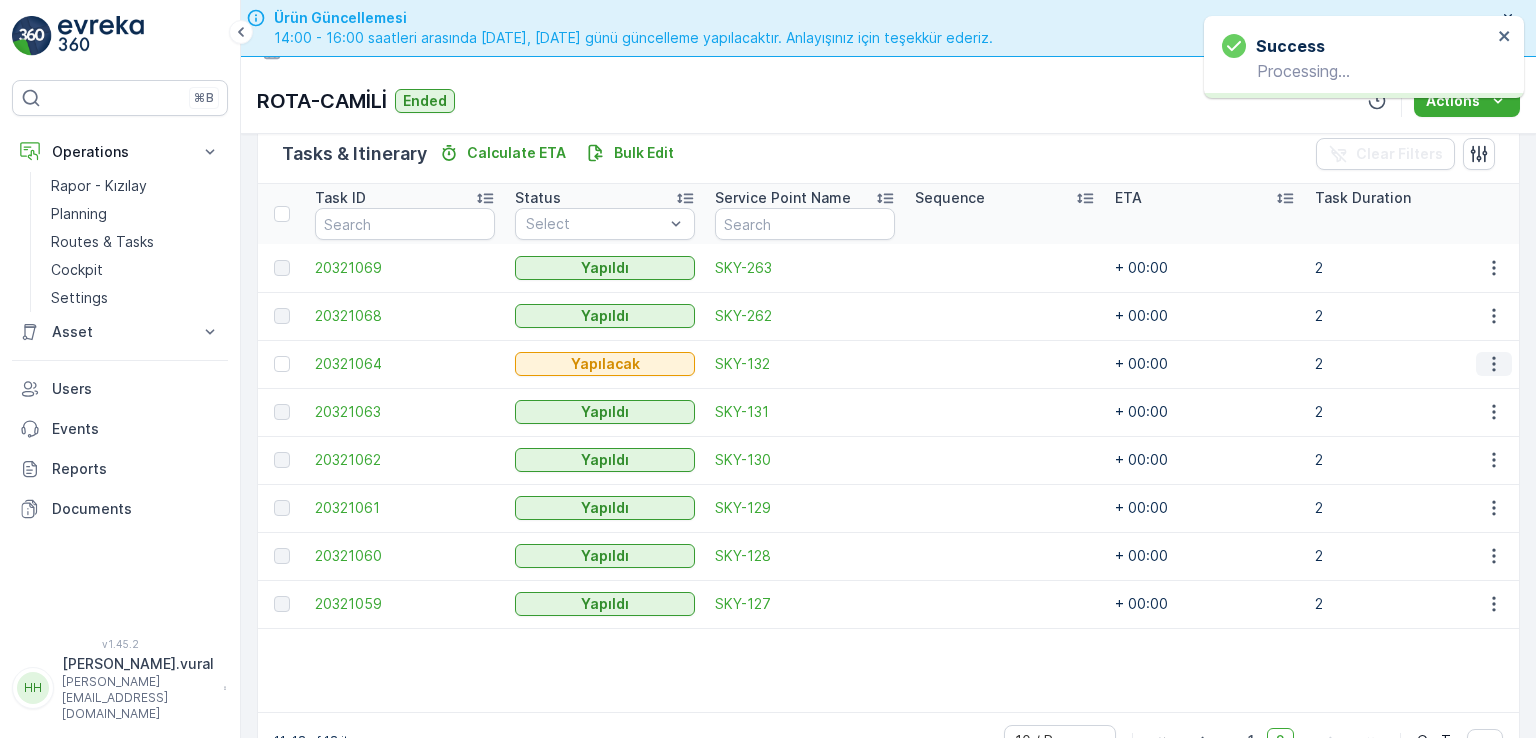 click 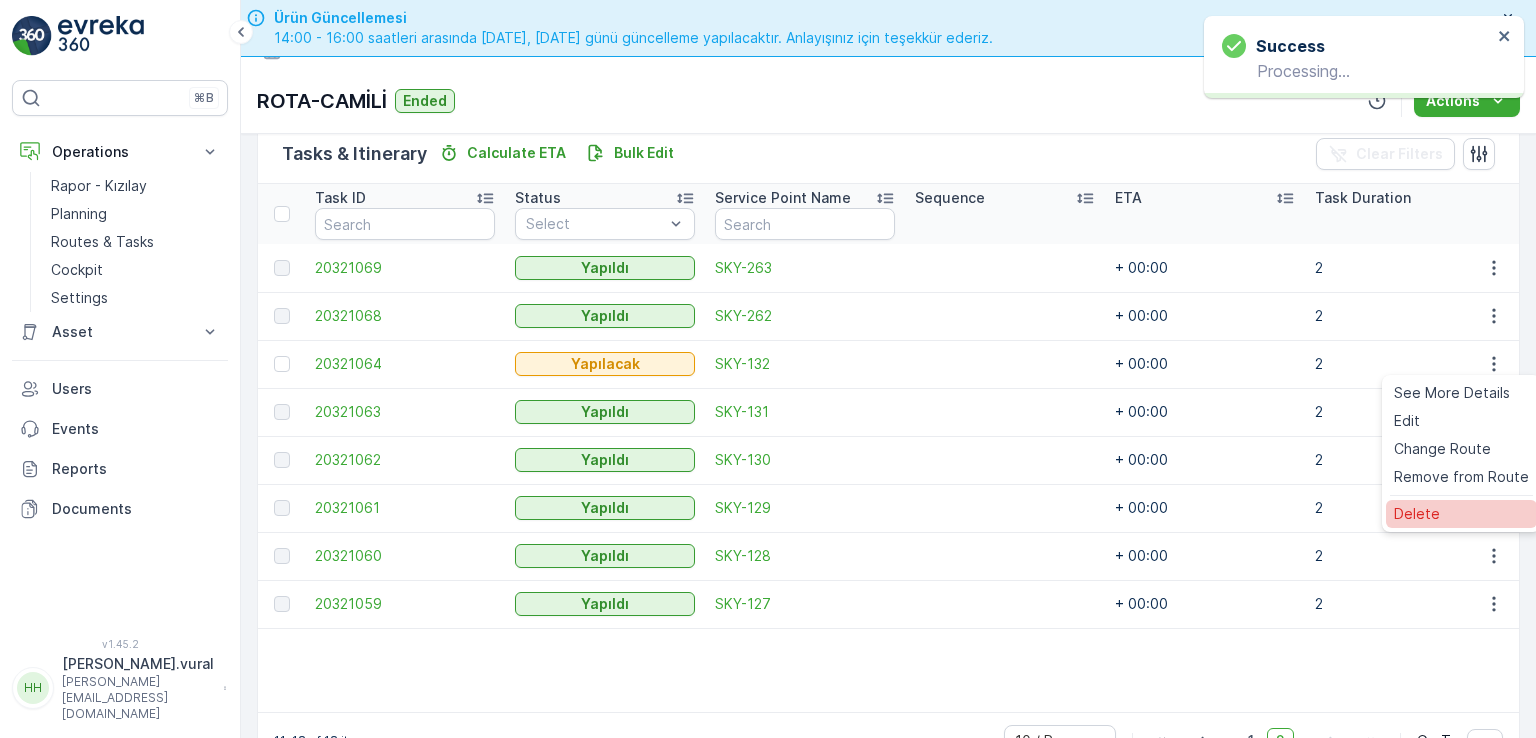 click on "Delete" at bounding box center [1417, 514] 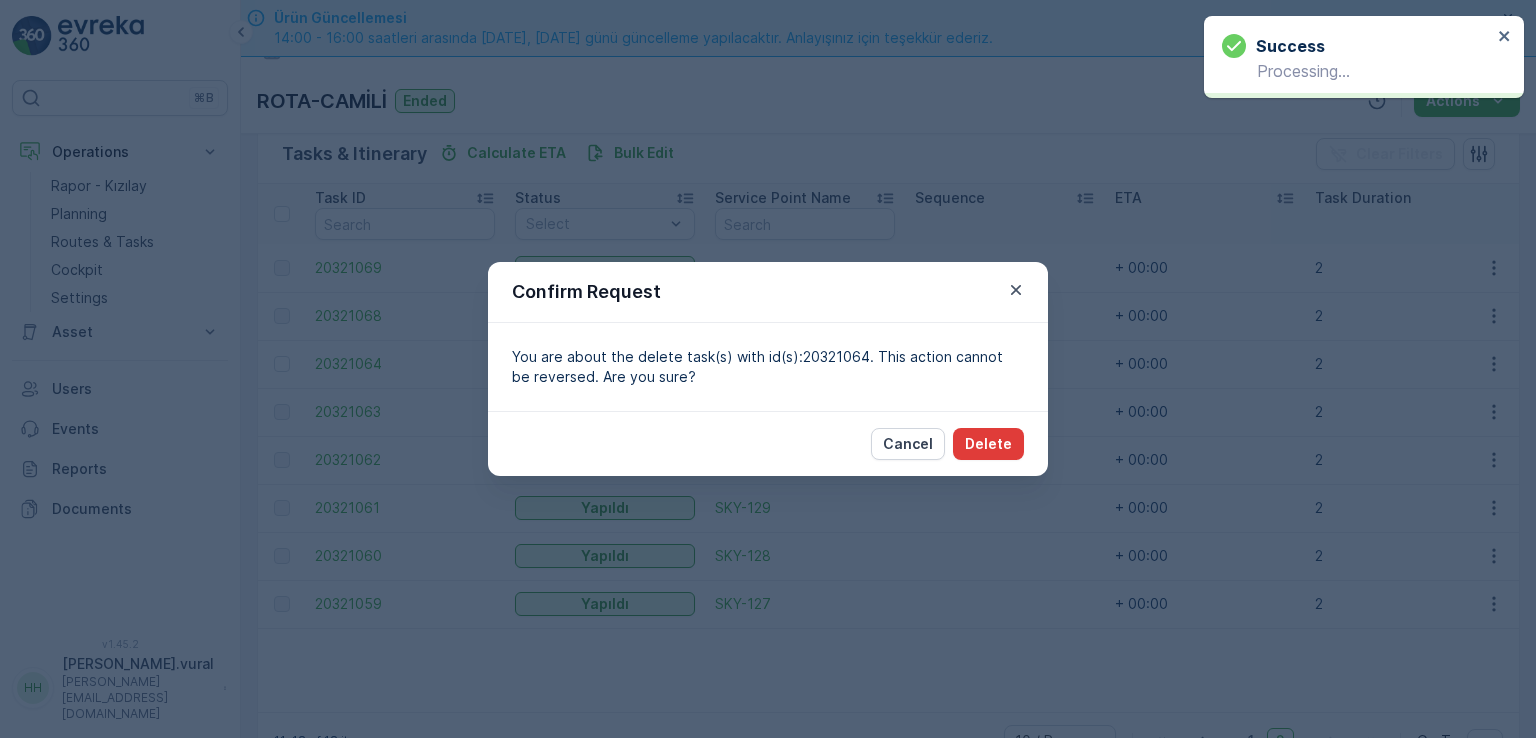 click on "Delete" at bounding box center [988, 444] 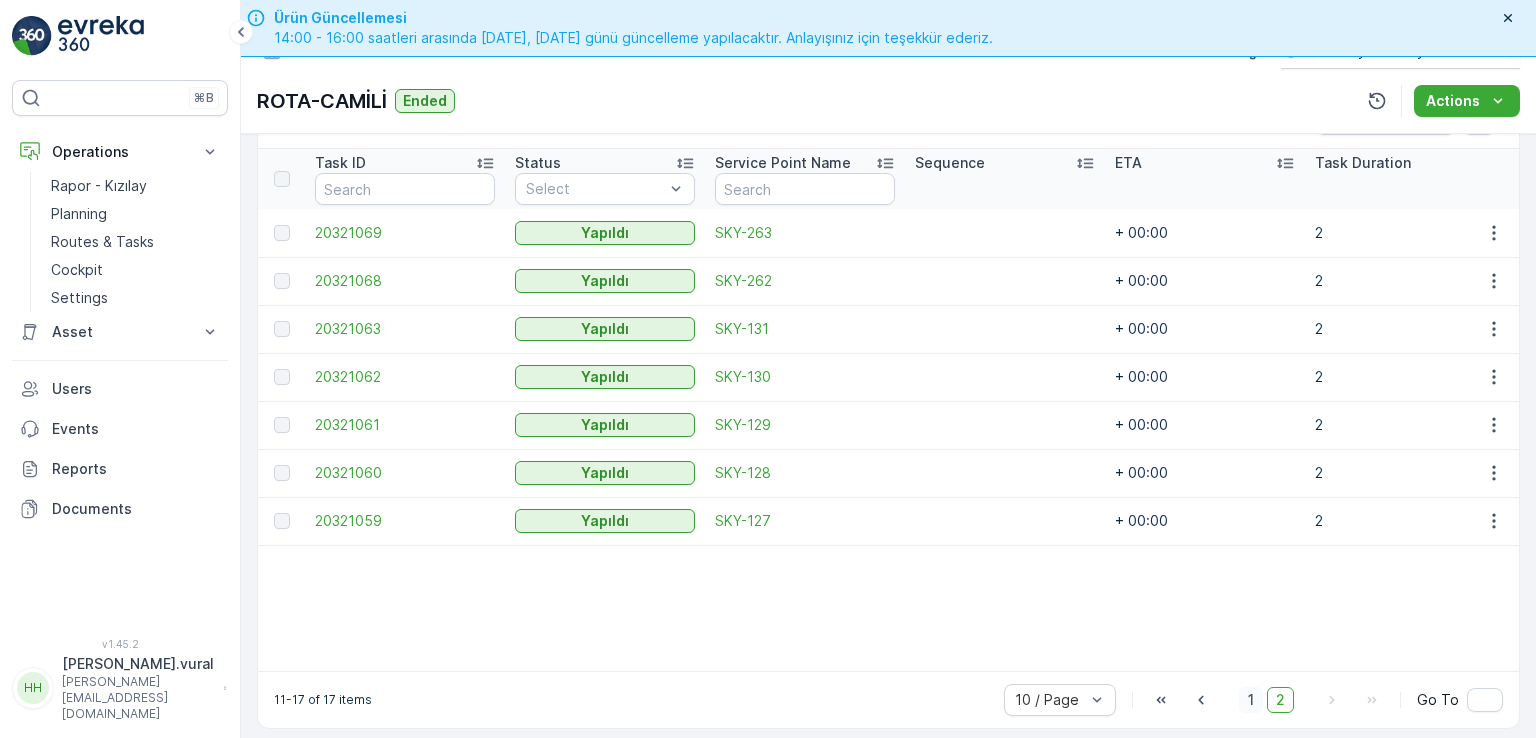 click on "1" at bounding box center [1251, 700] 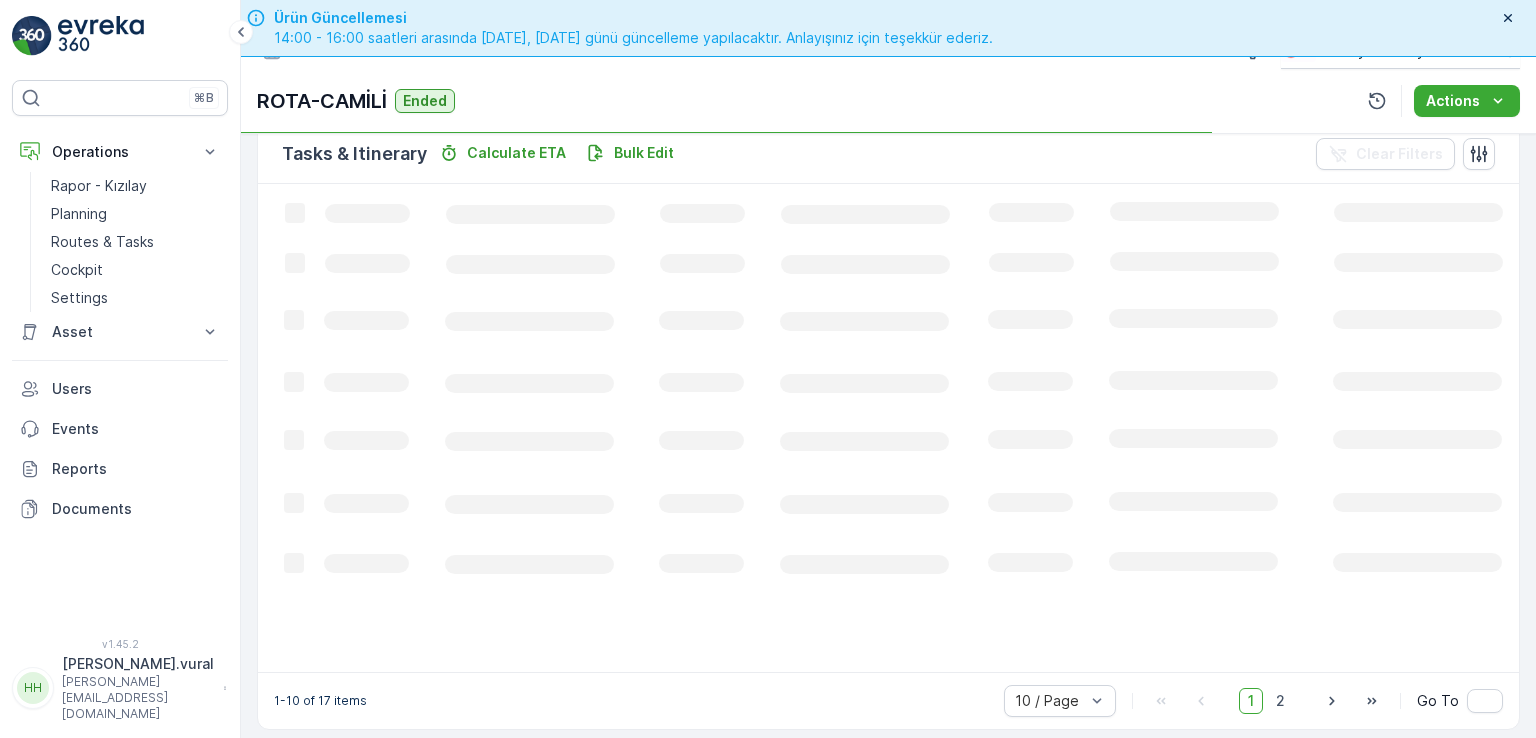 scroll, scrollTop: 538, scrollLeft: 0, axis: vertical 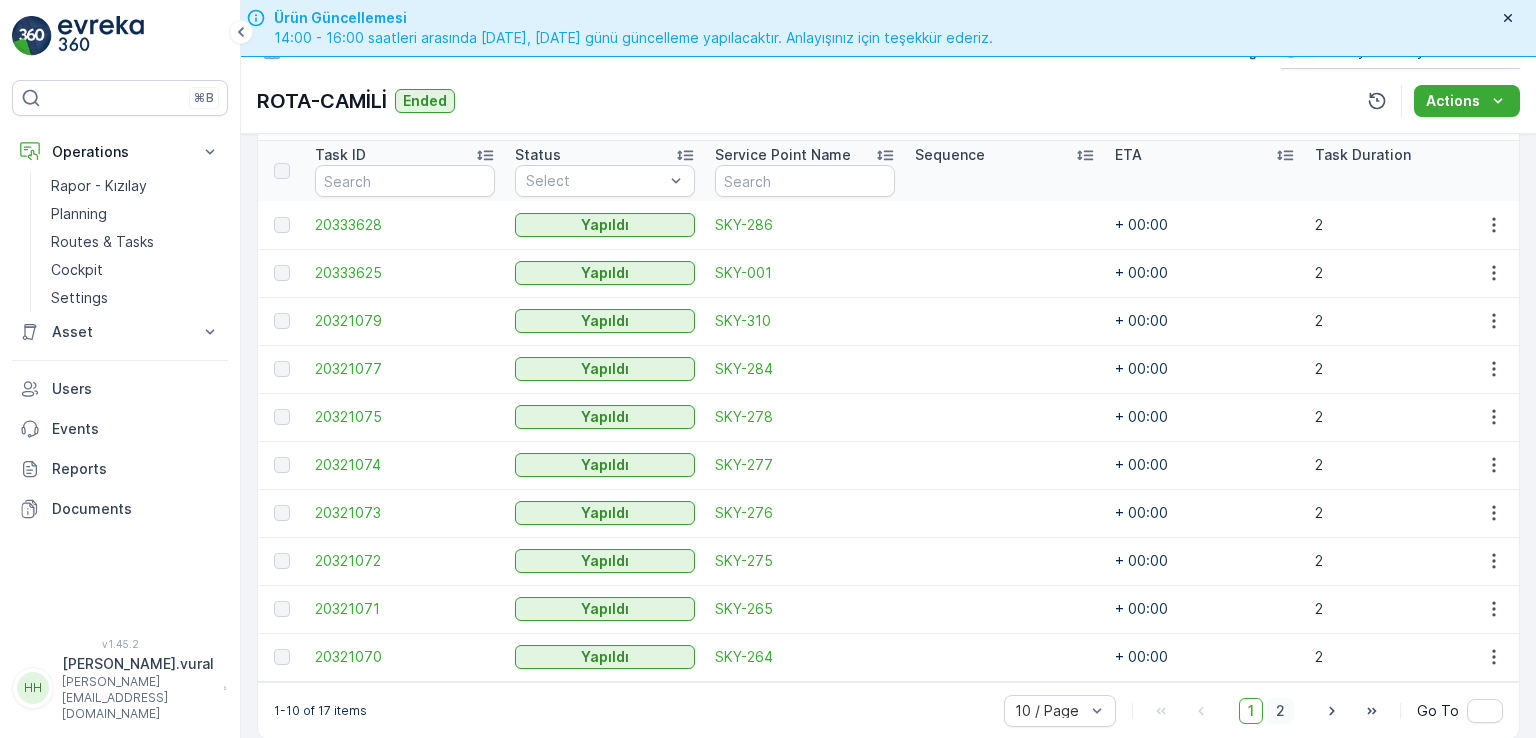 click on "2" at bounding box center (1280, 711) 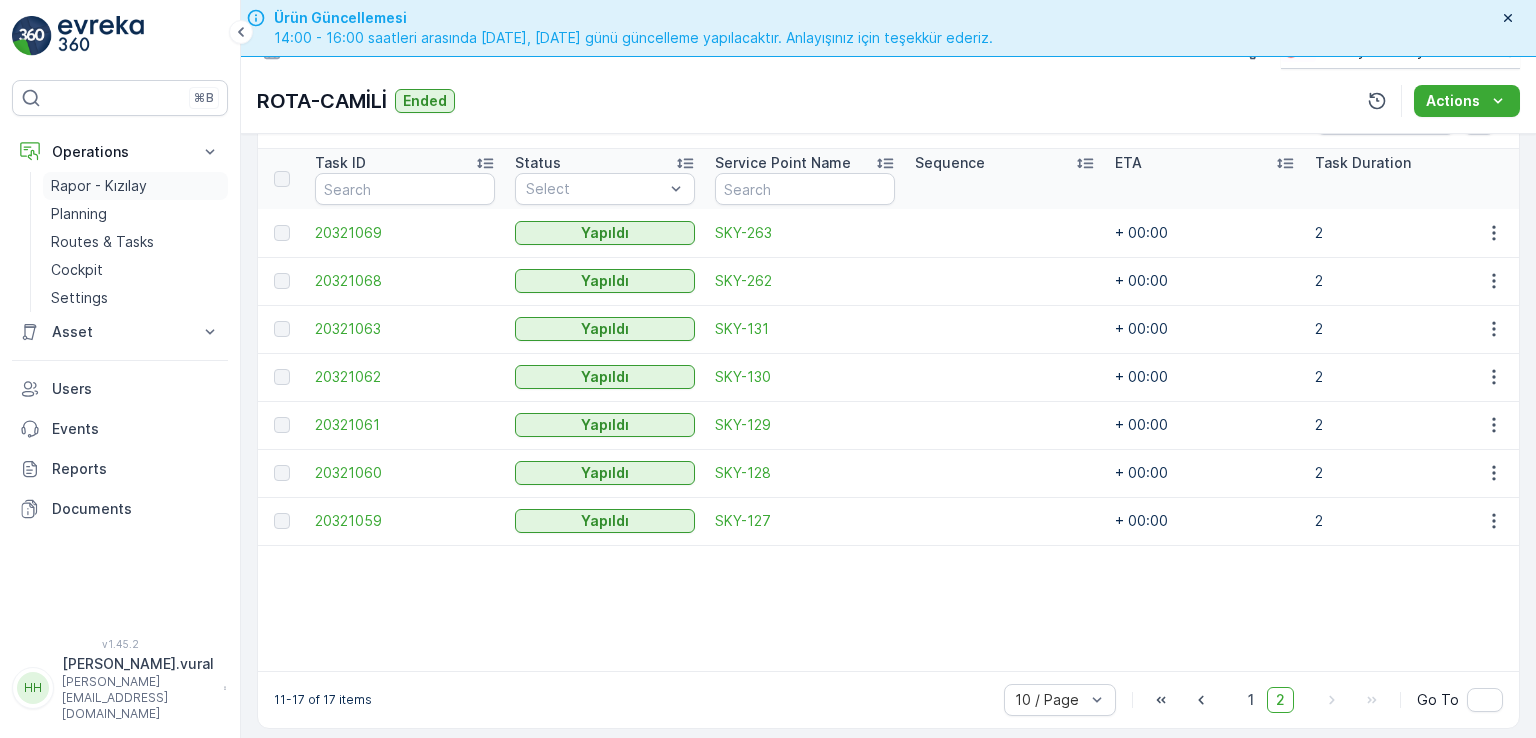 click on "Rapor - Kızılay" at bounding box center [135, 186] 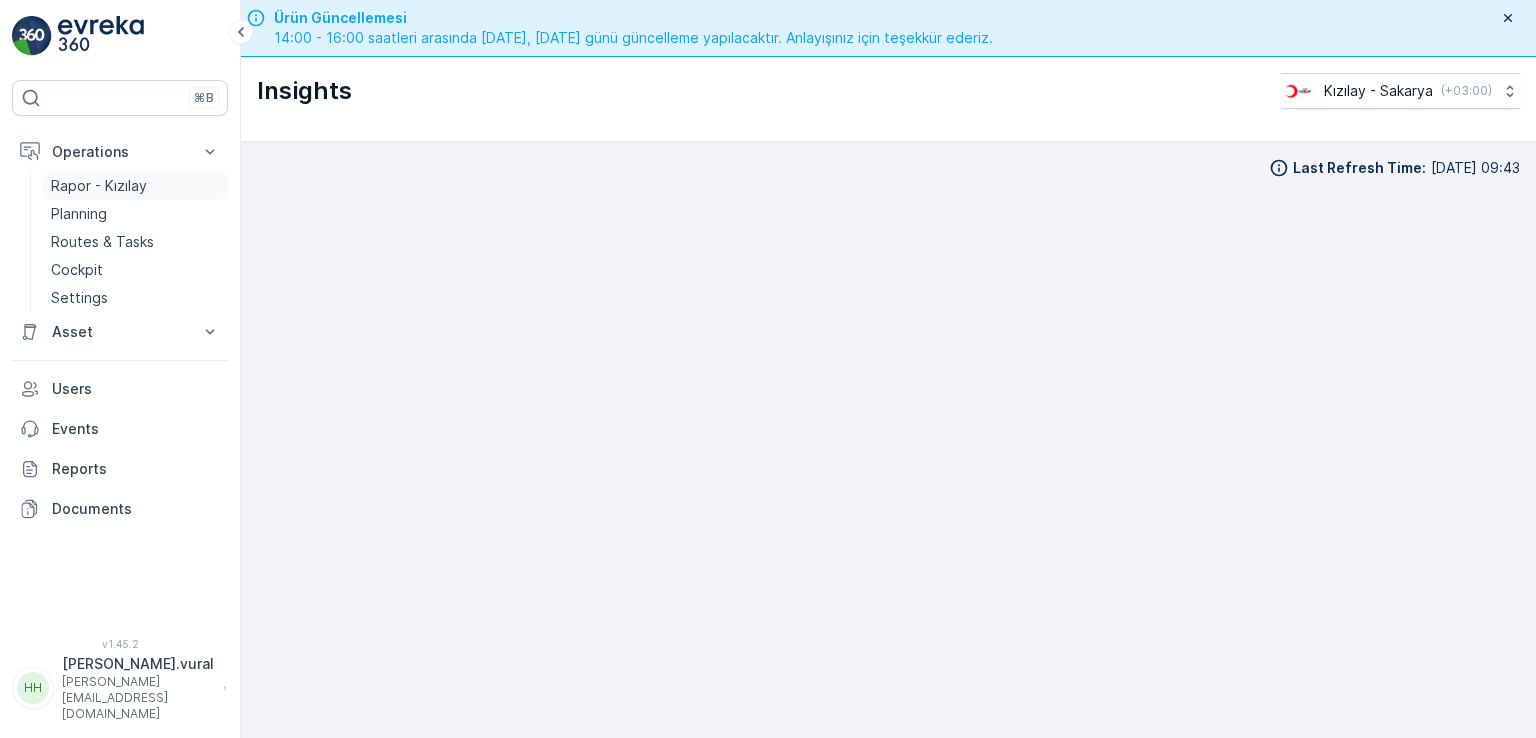 click on "Rapor - Kızılay" at bounding box center (99, 186) 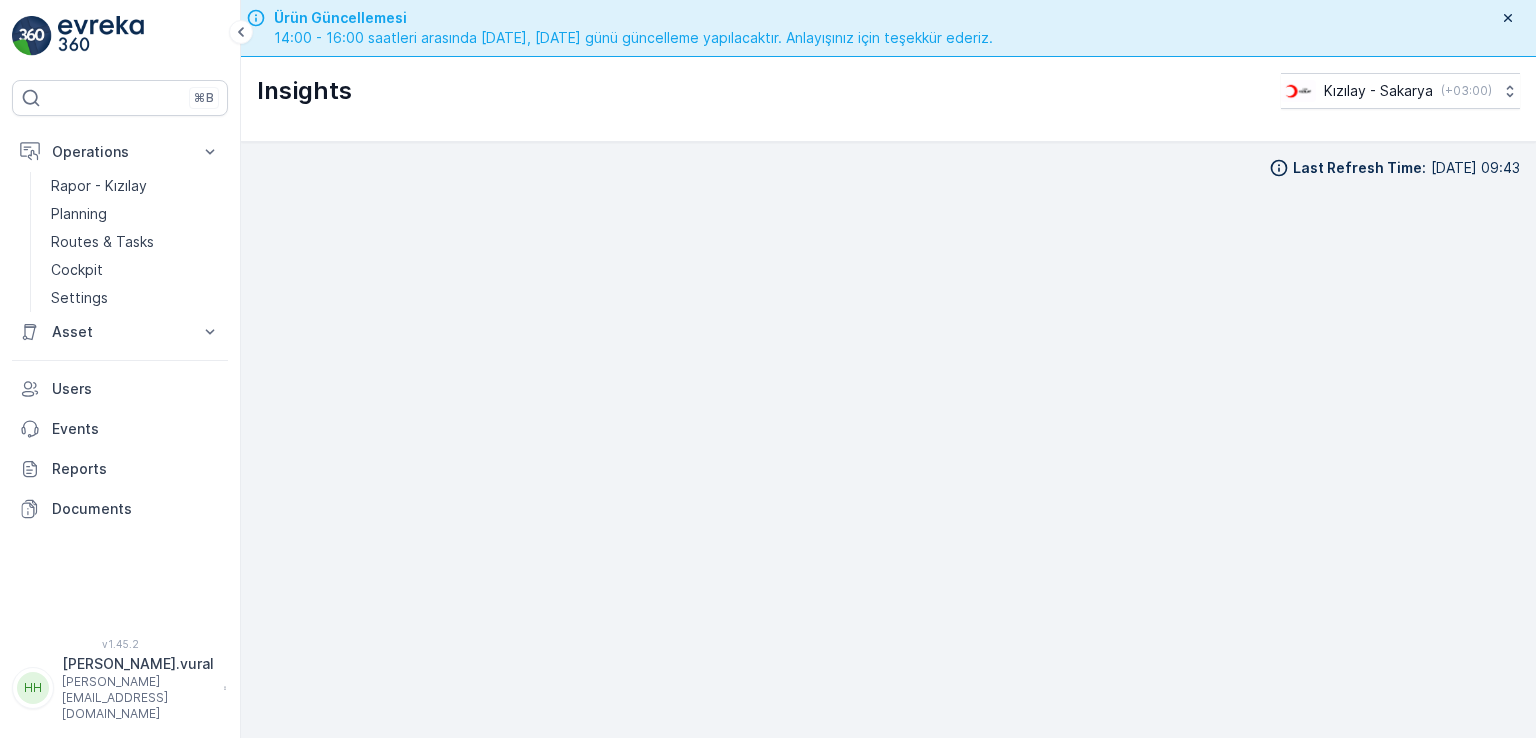 scroll, scrollTop: 17, scrollLeft: 0, axis: vertical 